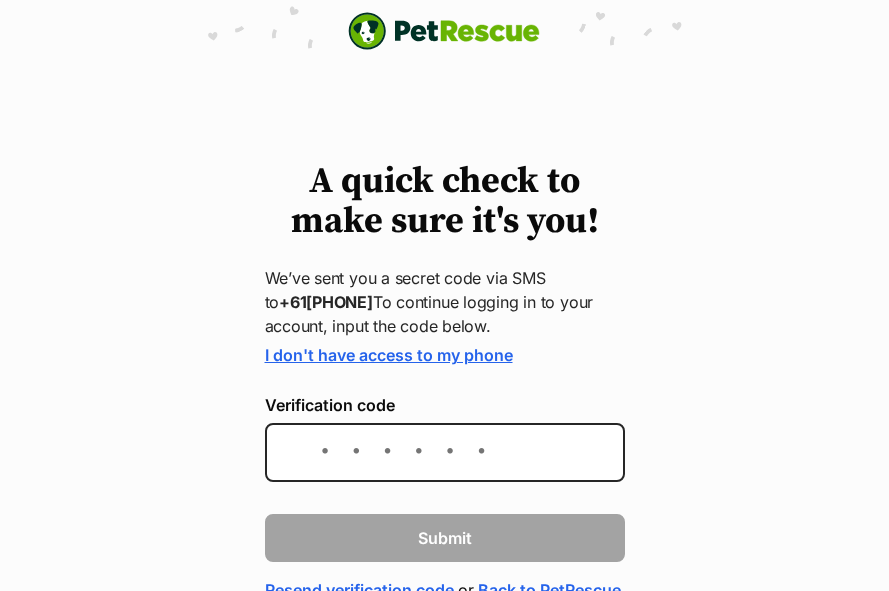scroll, scrollTop: 0, scrollLeft: 0, axis: both 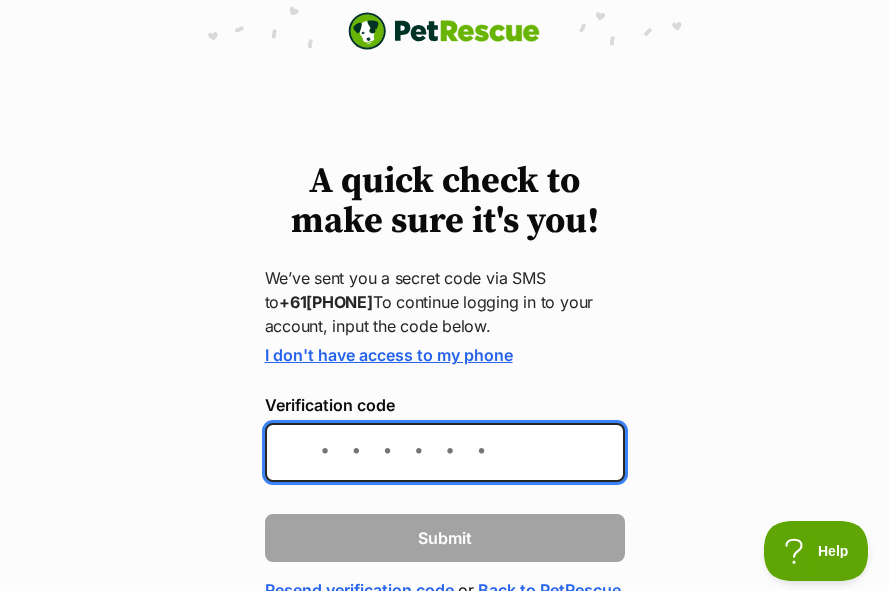 click on "Verification code" at bounding box center (445, 452) 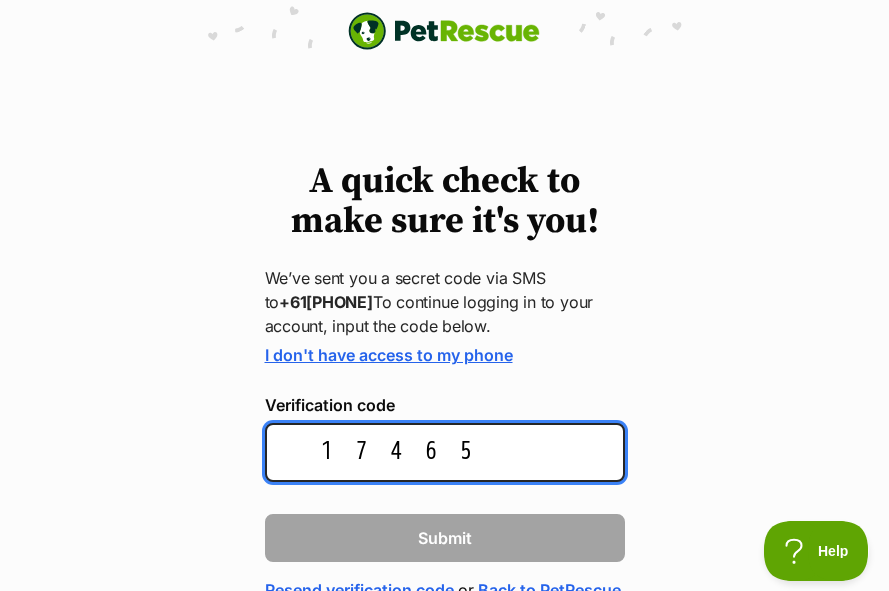 type on "174653" 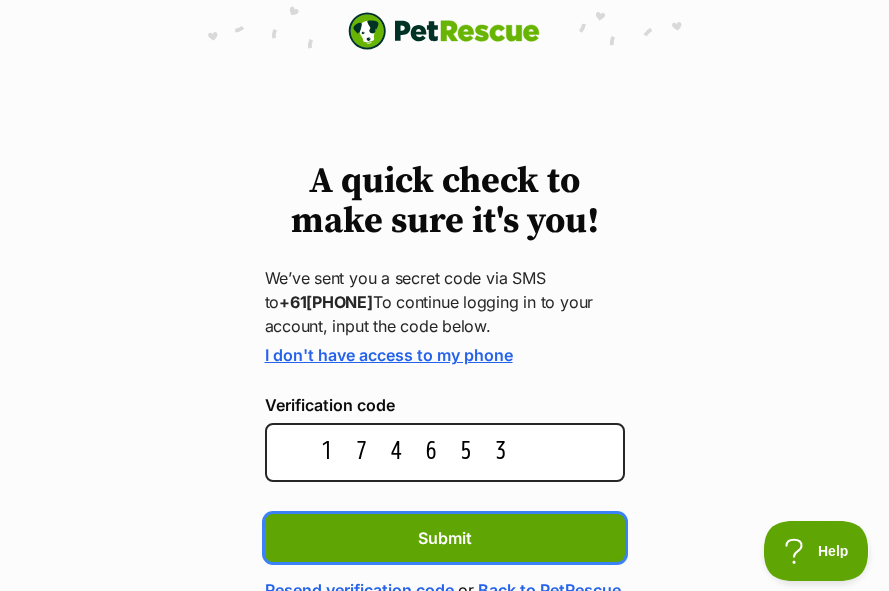 type 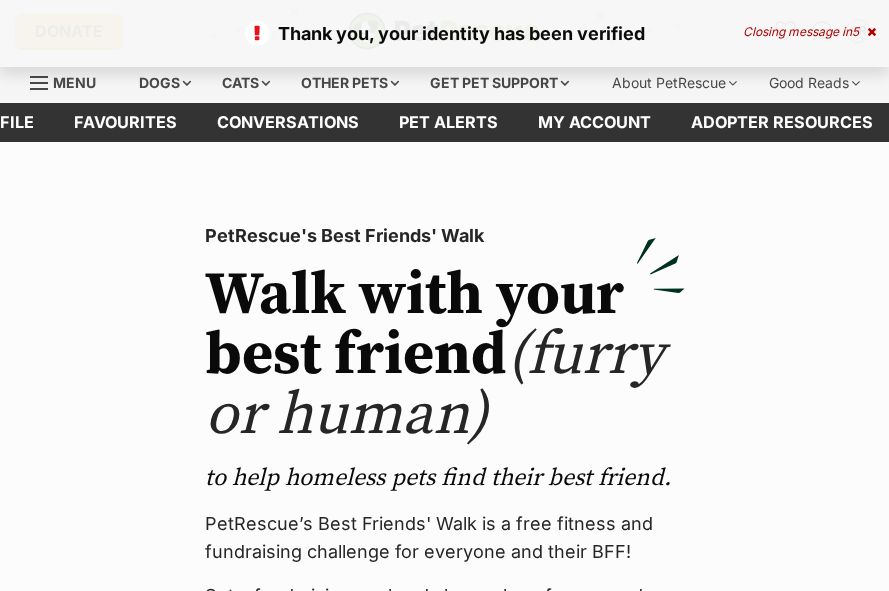 scroll, scrollTop: 0, scrollLeft: 0, axis: both 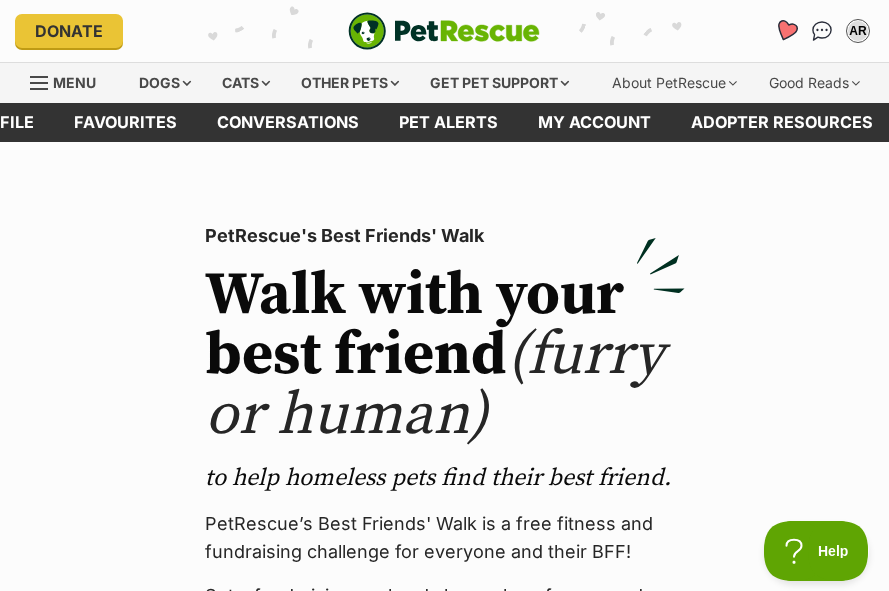 click 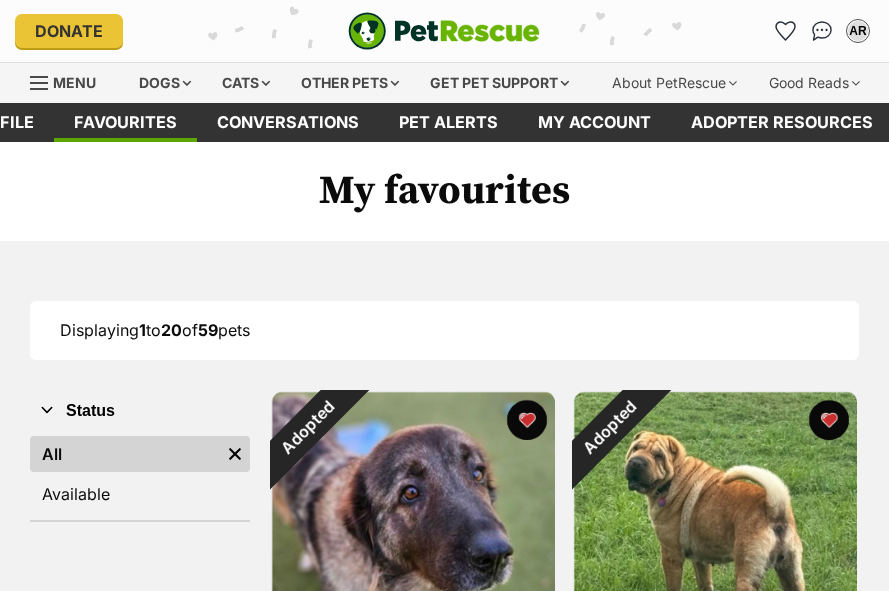 scroll, scrollTop: 0, scrollLeft: 0, axis: both 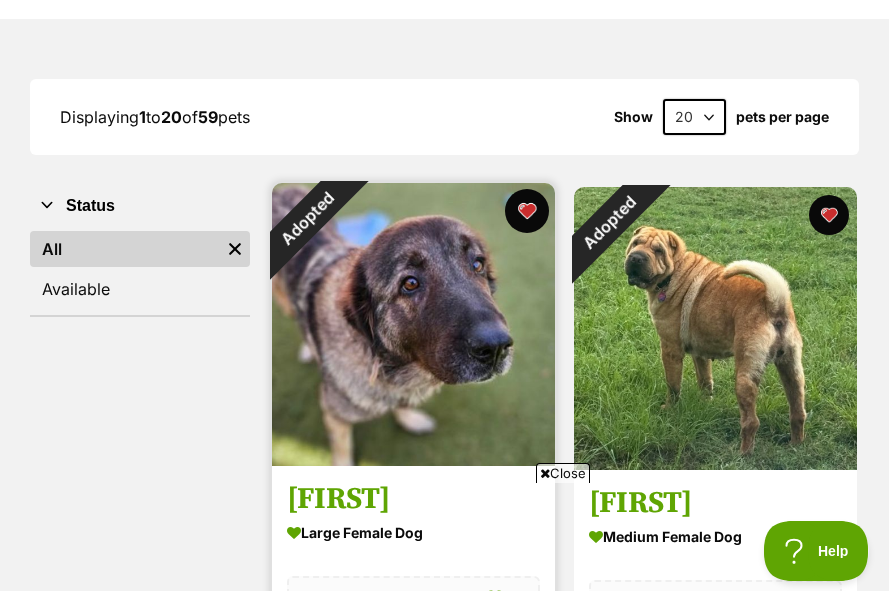 click at bounding box center (527, 211) 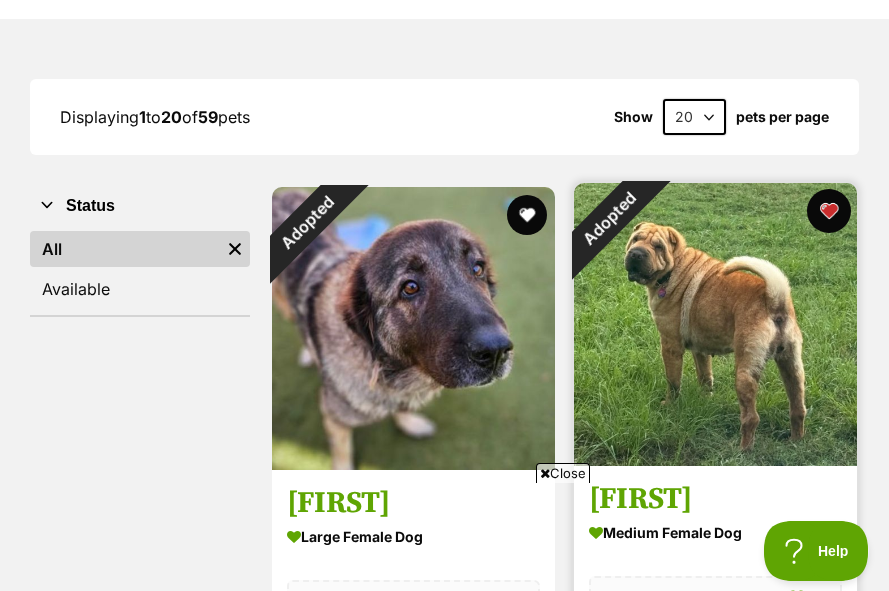 click at bounding box center (829, 211) 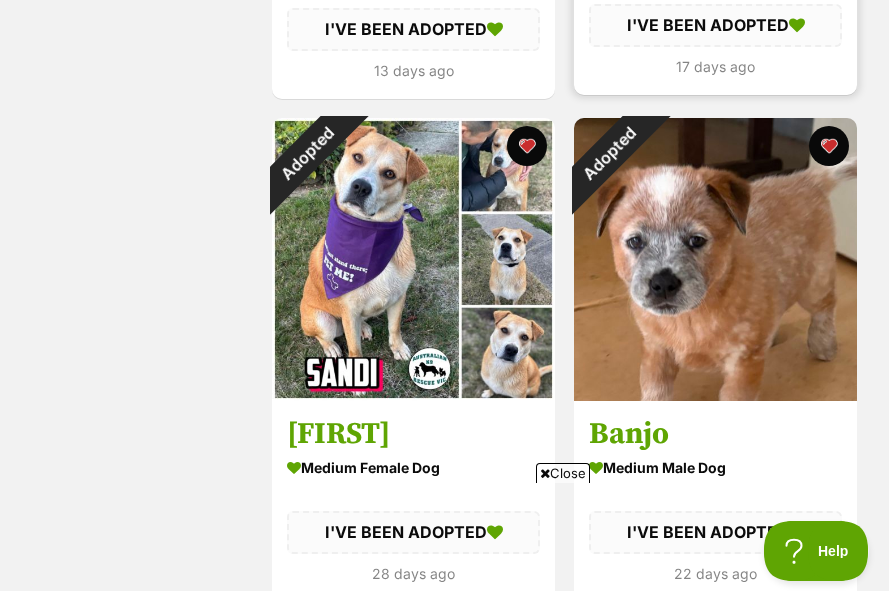 scroll, scrollTop: 796, scrollLeft: 0, axis: vertical 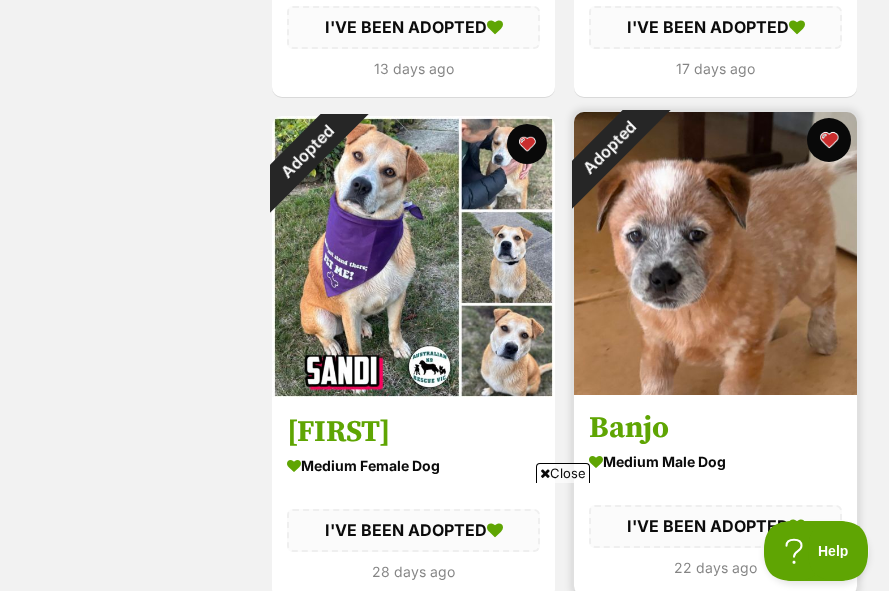 click at bounding box center [829, 140] 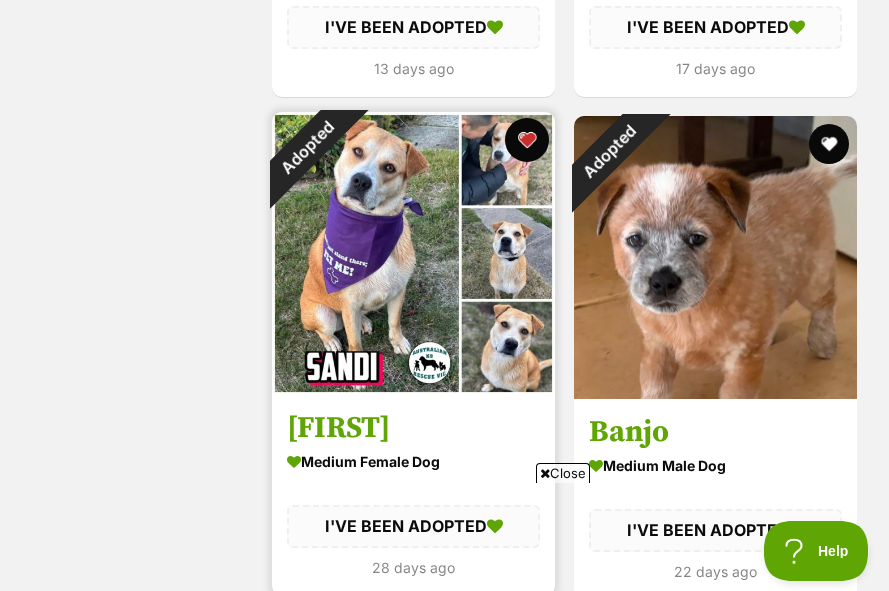 click at bounding box center [527, 140] 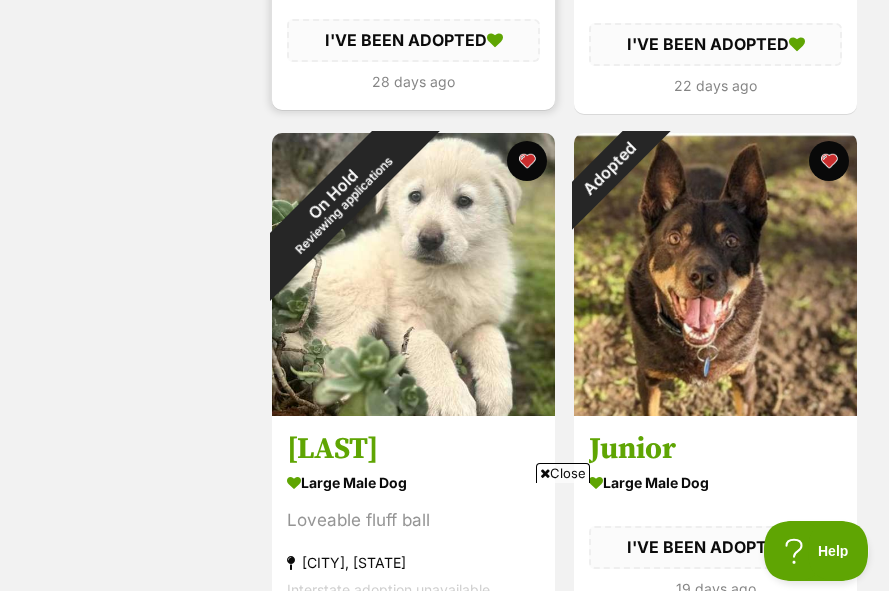 scroll, scrollTop: 1283, scrollLeft: 0, axis: vertical 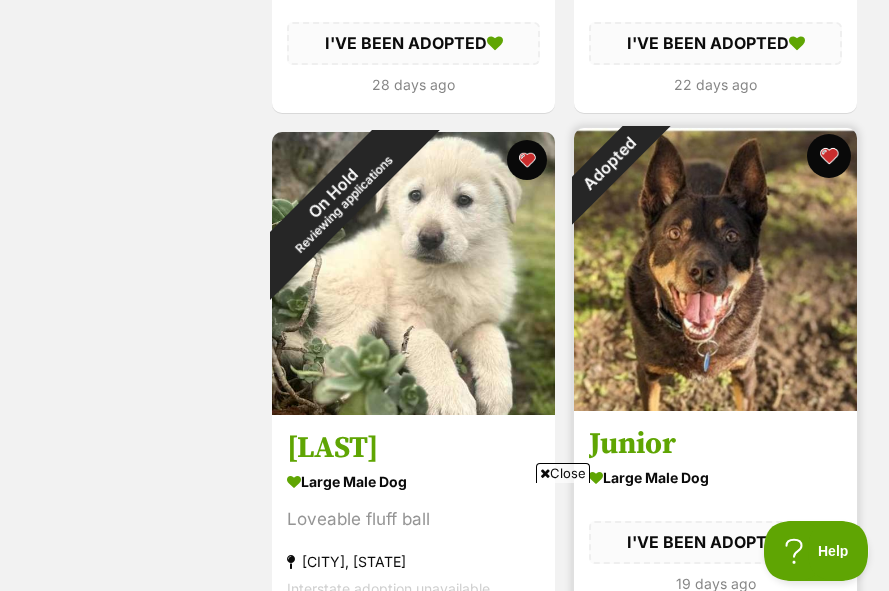 click at bounding box center (829, 156) 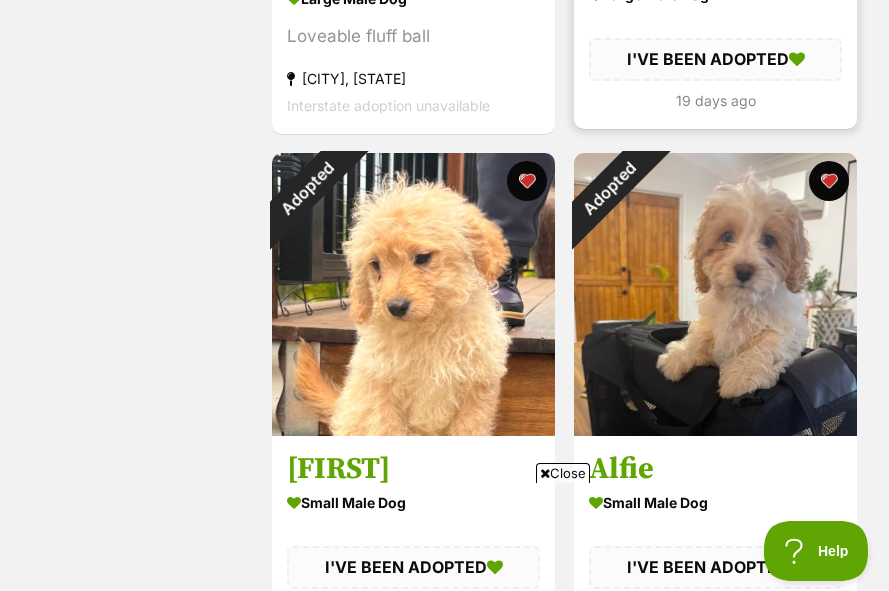 scroll, scrollTop: 1768, scrollLeft: 0, axis: vertical 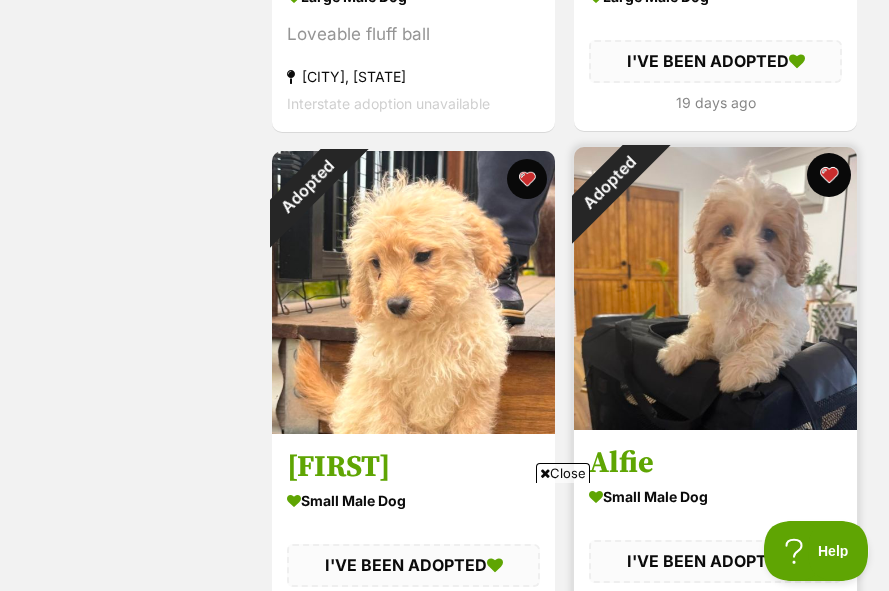 click at bounding box center (829, 175) 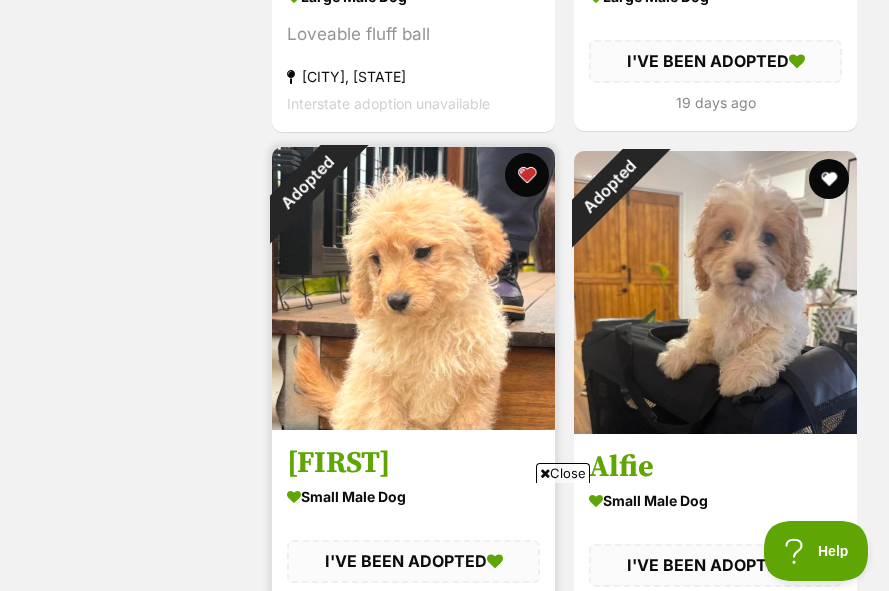click at bounding box center [527, 175] 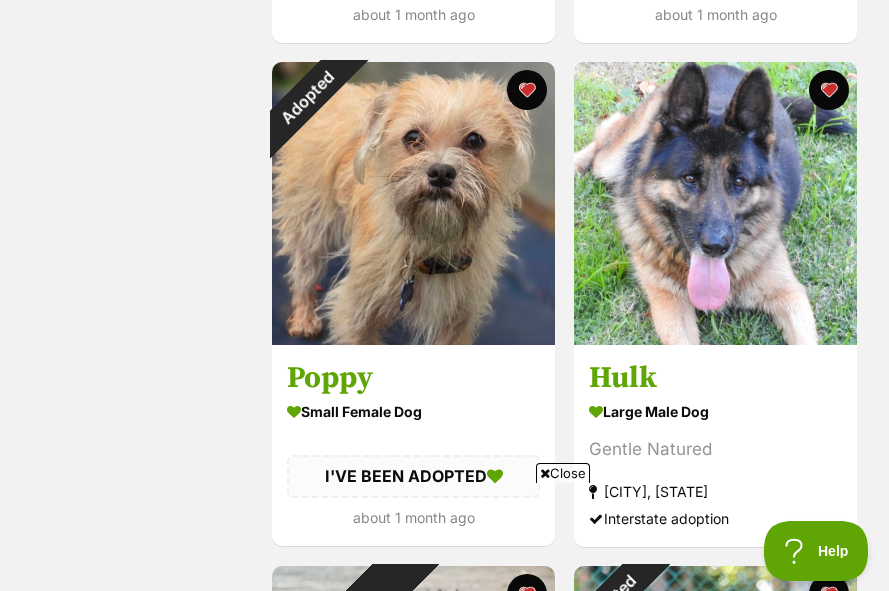 scroll, scrollTop: 2362, scrollLeft: 0, axis: vertical 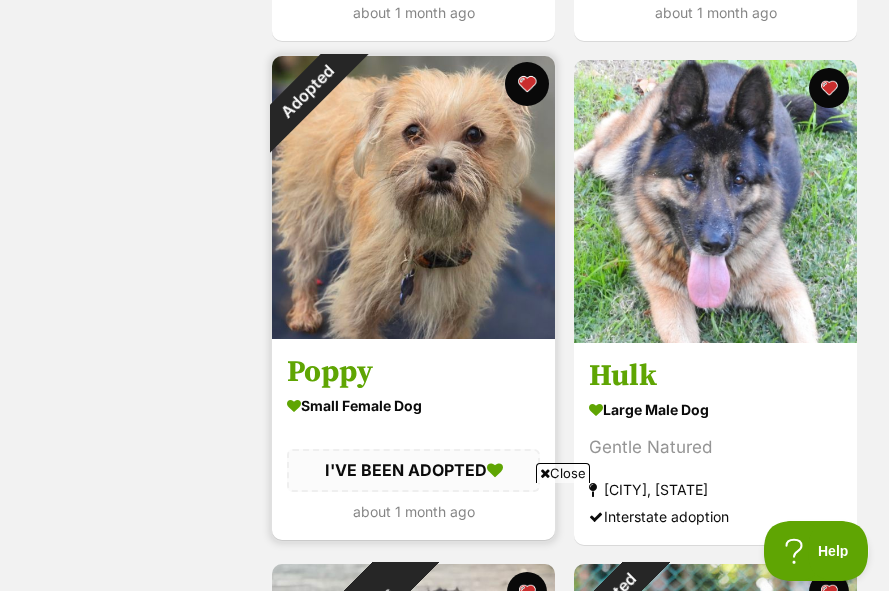 click at bounding box center (527, 84) 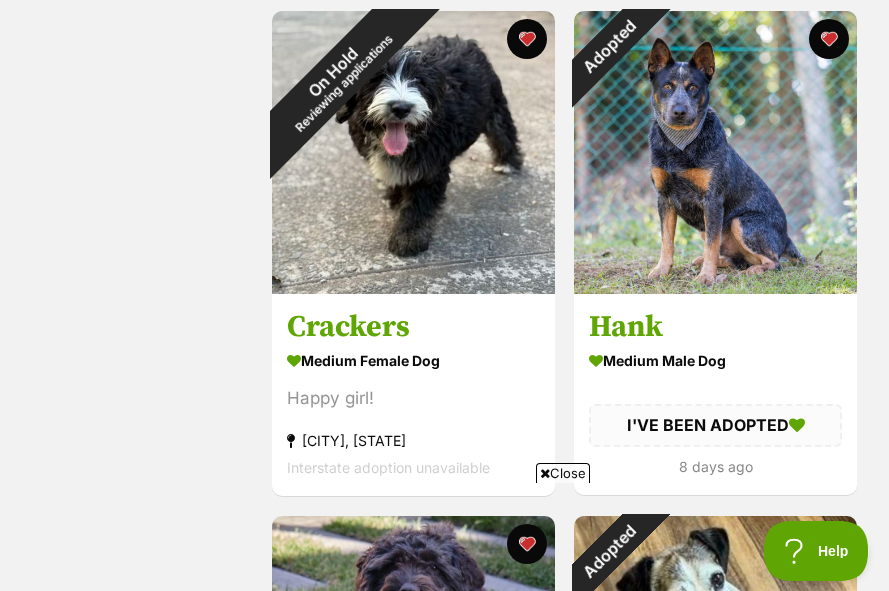 scroll, scrollTop: 2916, scrollLeft: 0, axis: vertical 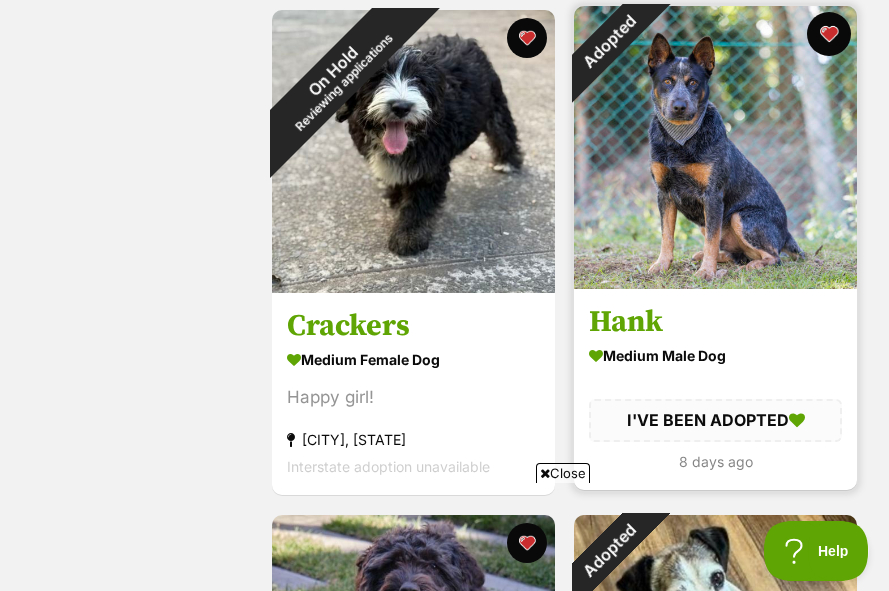 click at bounding box center [829, 34] 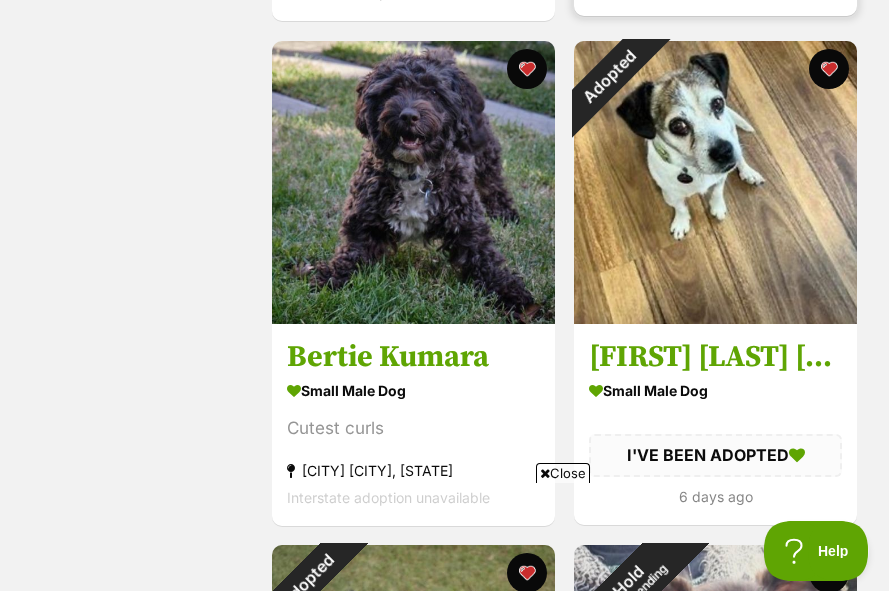 scroll, scrollTop: 3397, scrollLeft: 0, axis: vertical 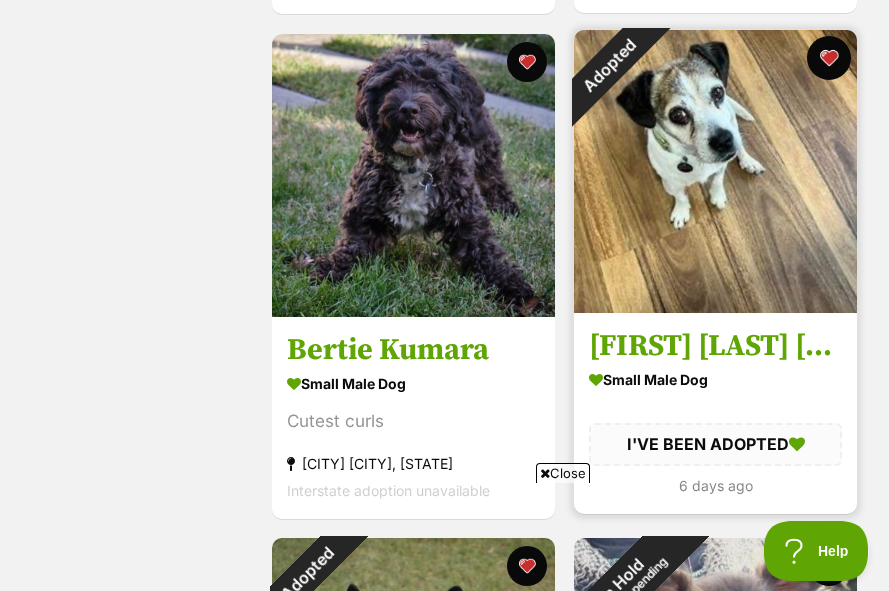 click at bounding box center (829, 58) 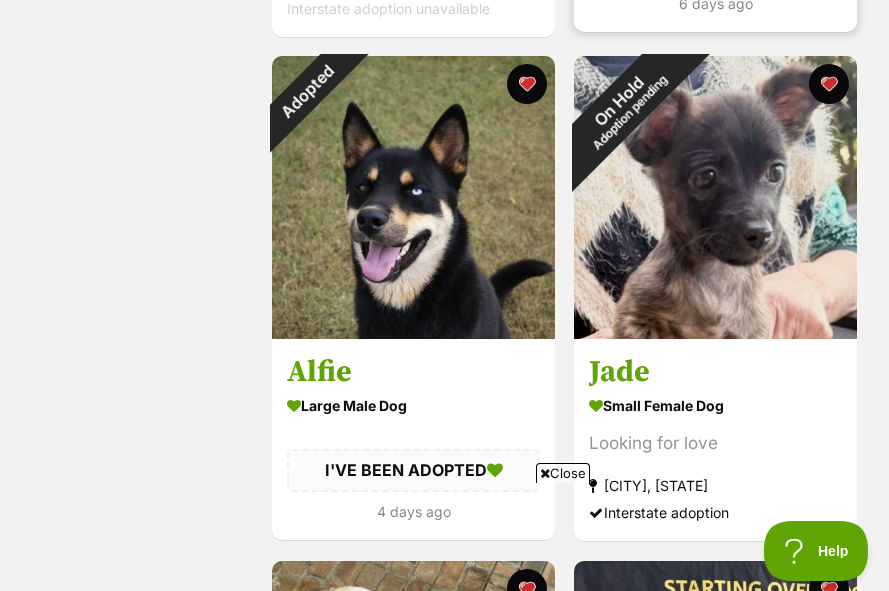 scroll, scrollTop: 3882, scrollLeft: 0, axis: vertical 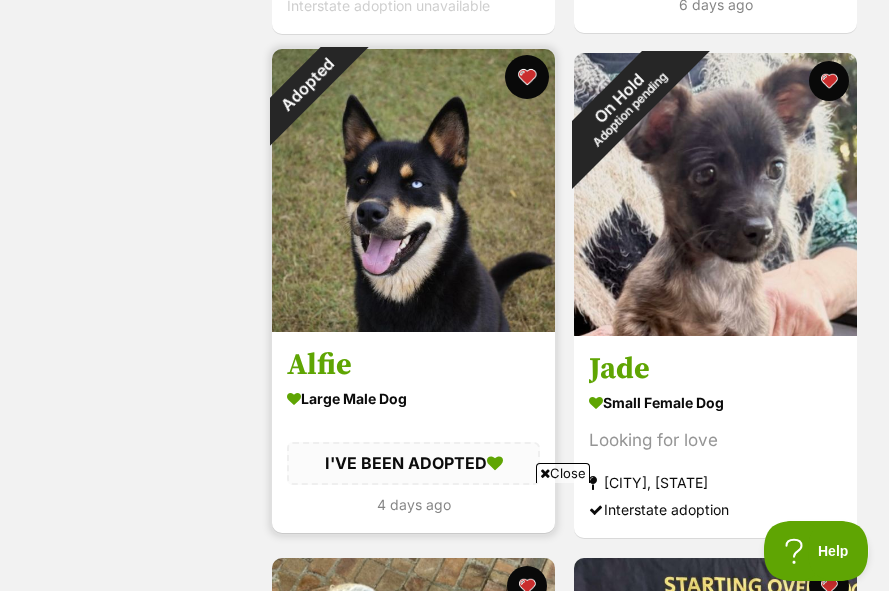 click at bounding box center [527, 77] 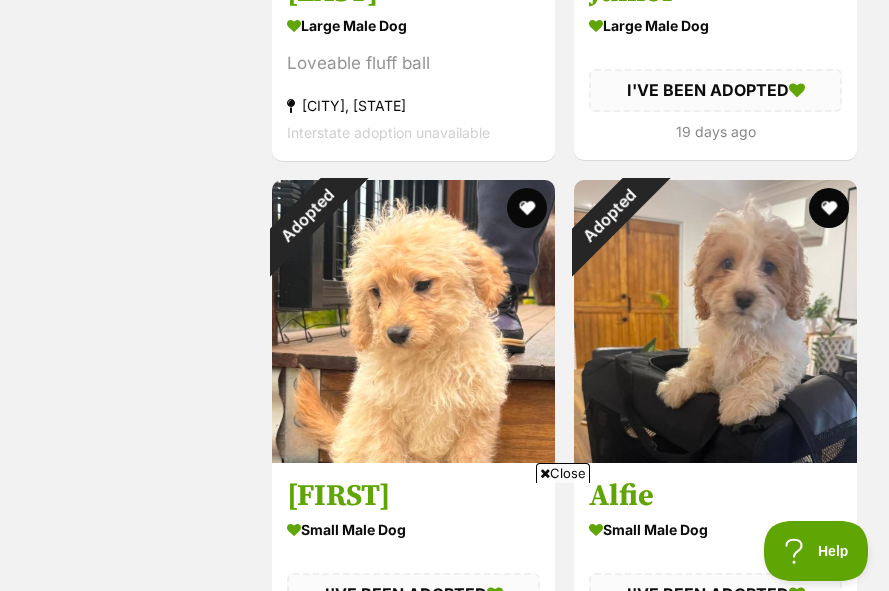 scroll, scrollTop: 1738, scrollLeft: 0, axis: vertical 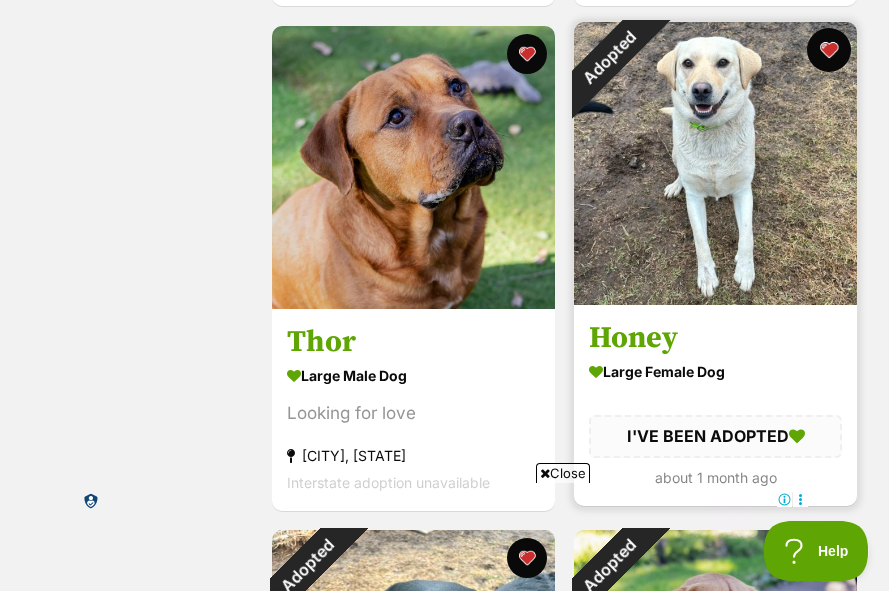 click at bounding box center [829, 50] 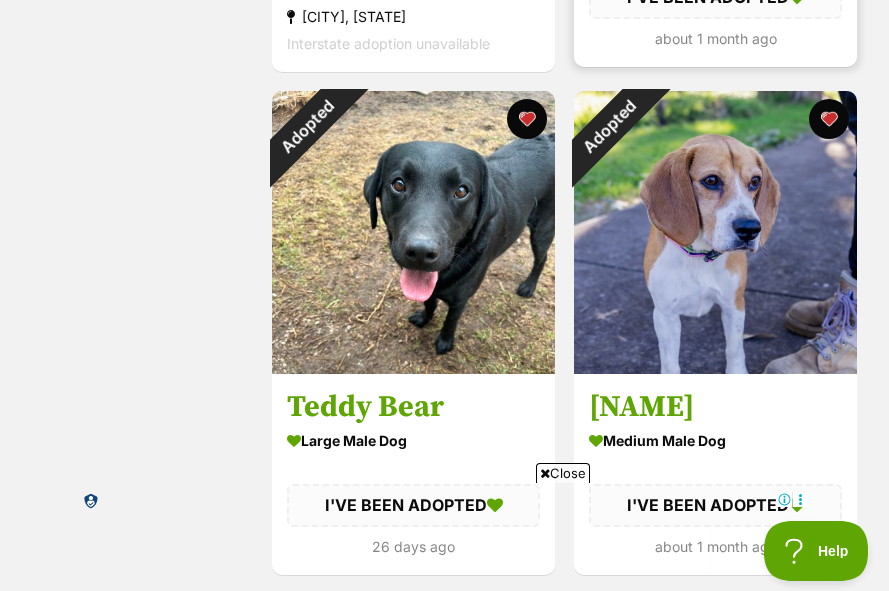 scroll, scrollTop: 2858, scrollLeft: 0, axis: vertical 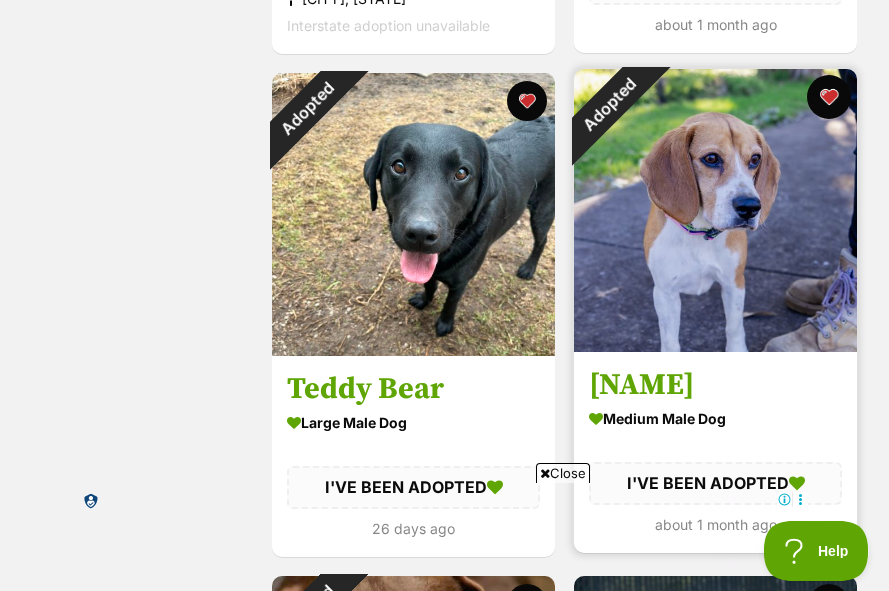click at bounding box center [829, 97] 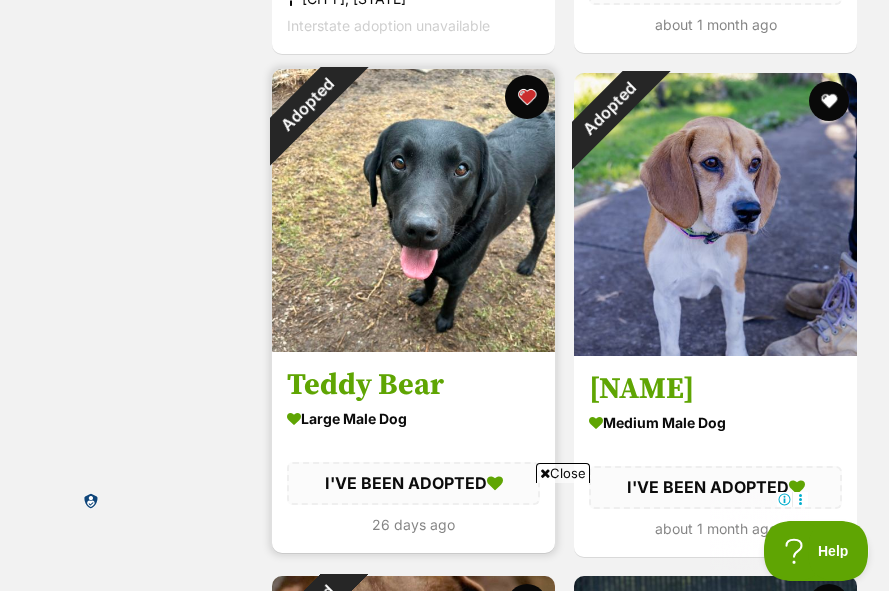click at bounding box center [527, 97] 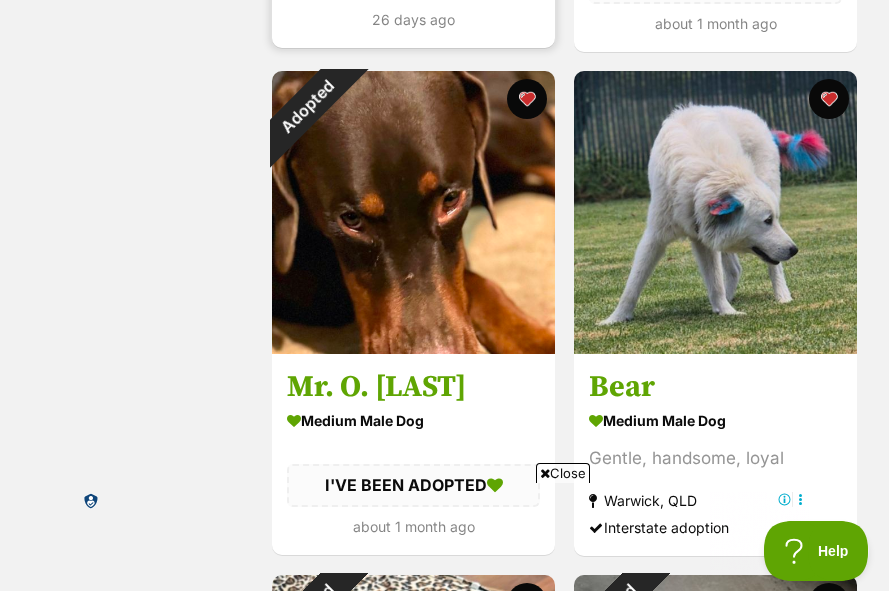 scroll, scrollTop: 3365, scrollLeft: 0, axis: vertical 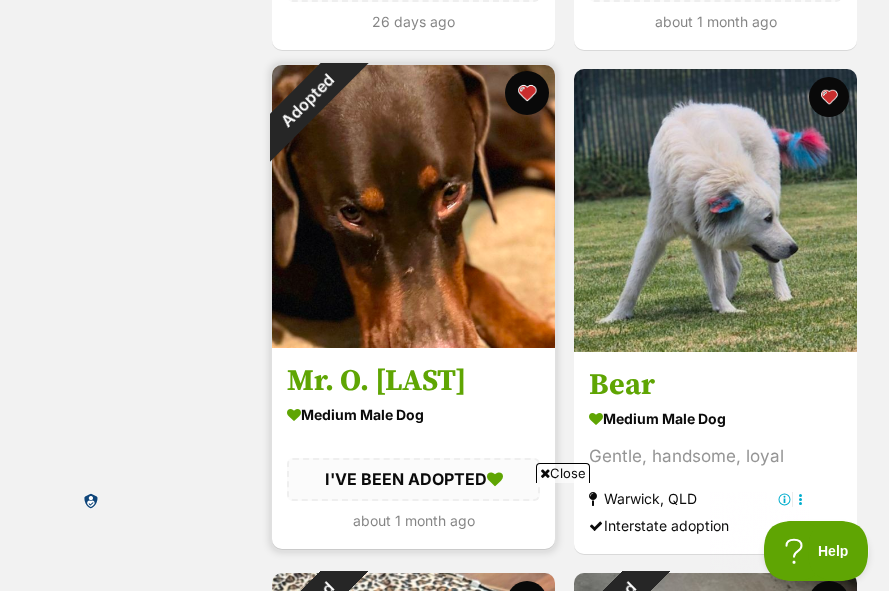 click at bounding box center [527, 93] 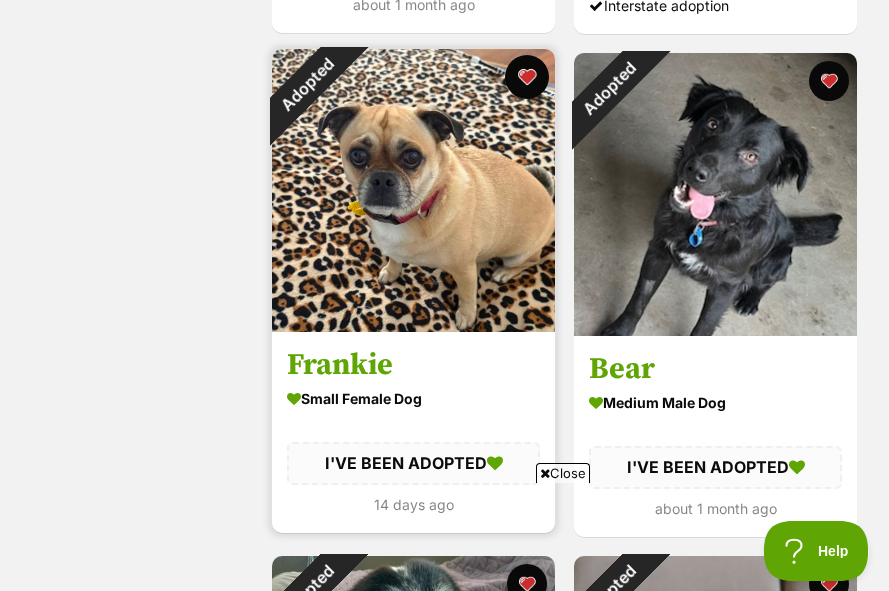 scroll, scrollTop: 0, scrollLeft: 0, axis: both 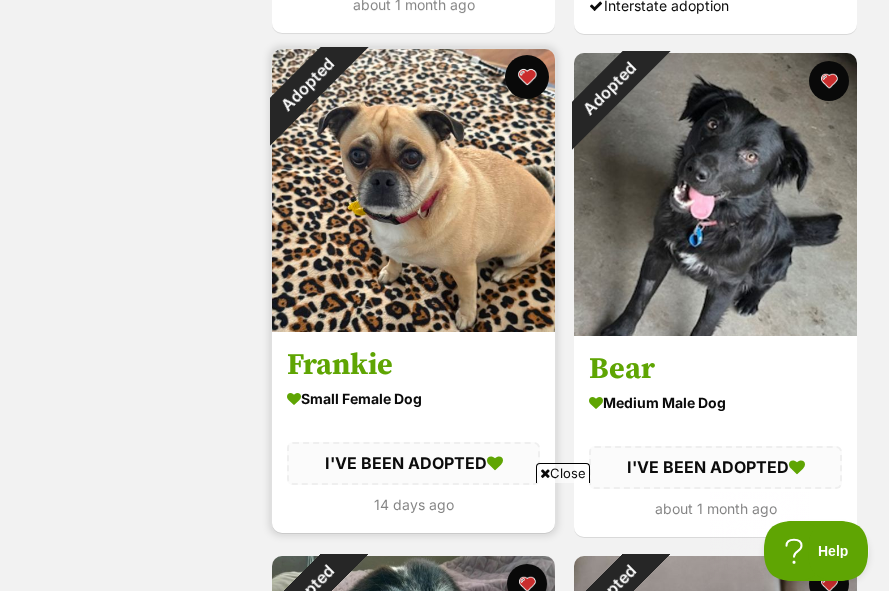 click at bounding box center (527, 77) 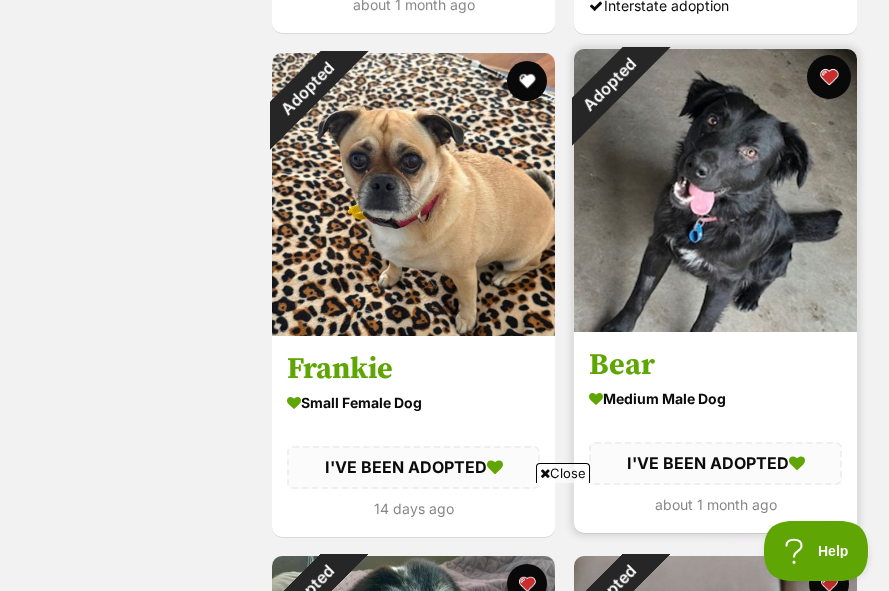 scroll, scrollTop: 0, scrollLeft: 0, axis: both 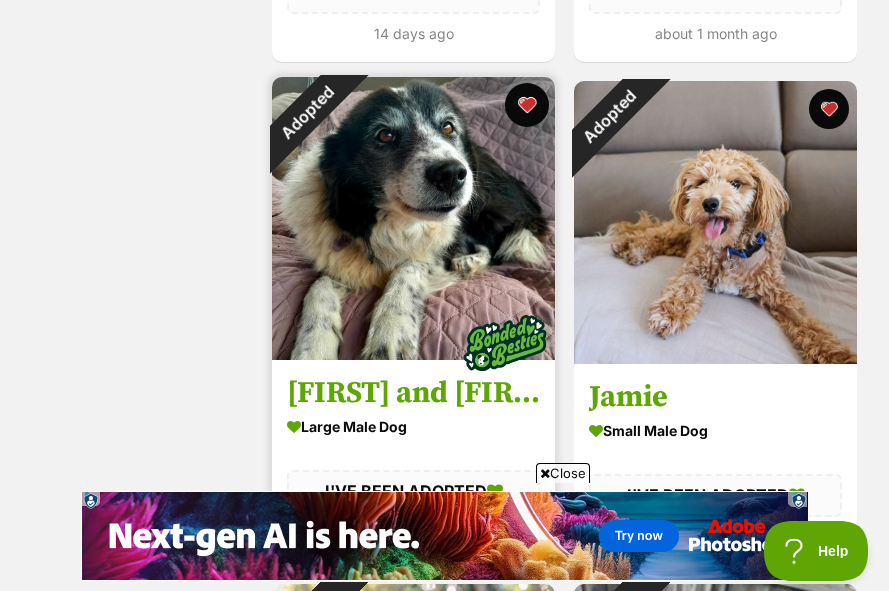click at bounding box center (527, 105) 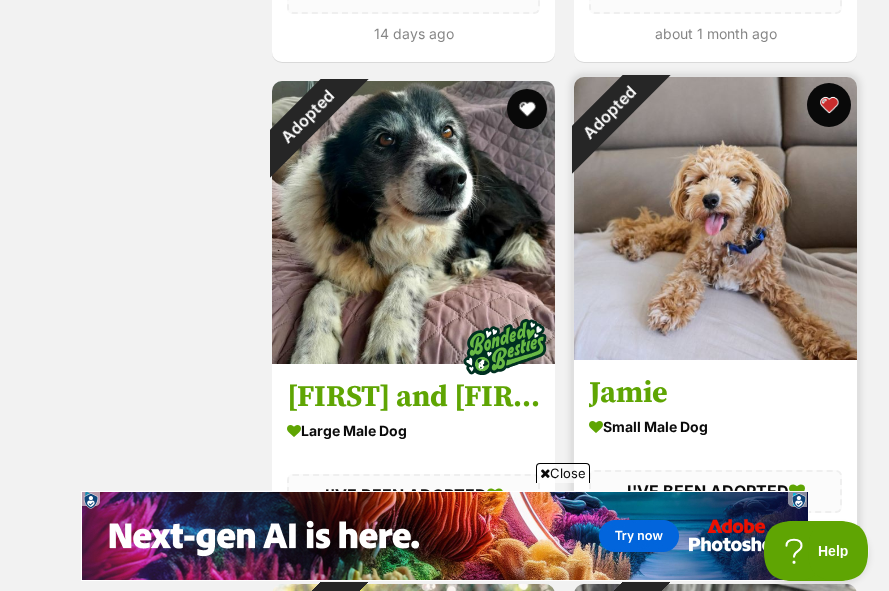 click at bounding box center (829, 105) 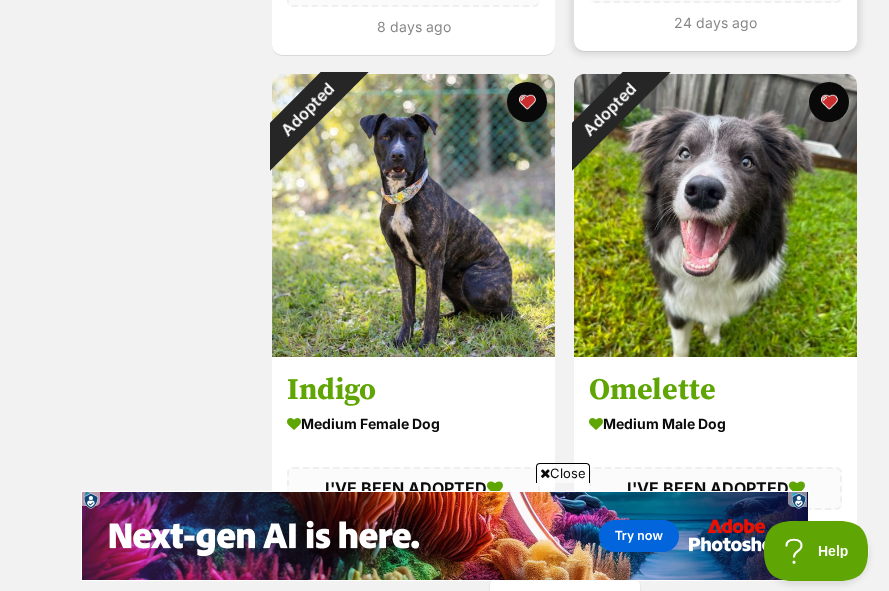 scroll, scrollTop: 4872, scrollLeft: 0, axis: vertical 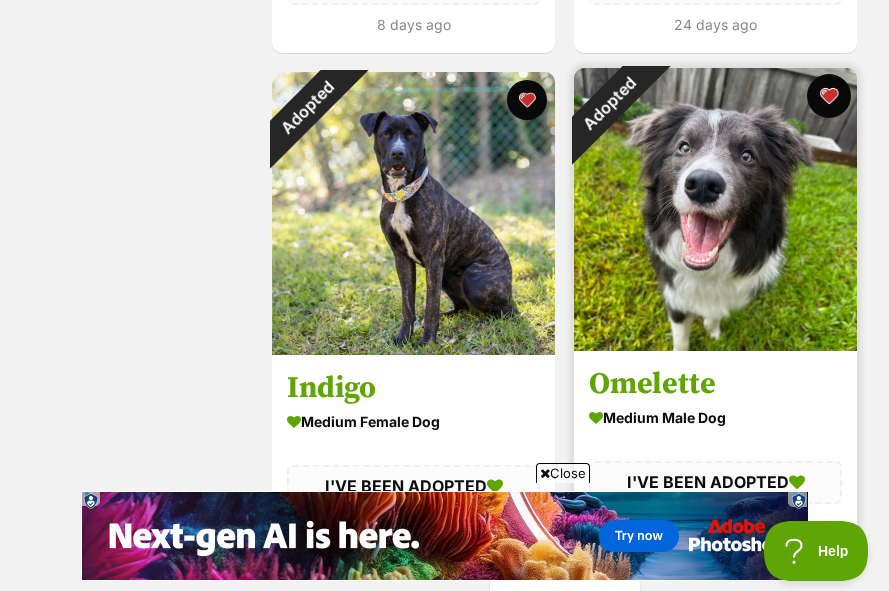 click at bounding box center [829, 96] 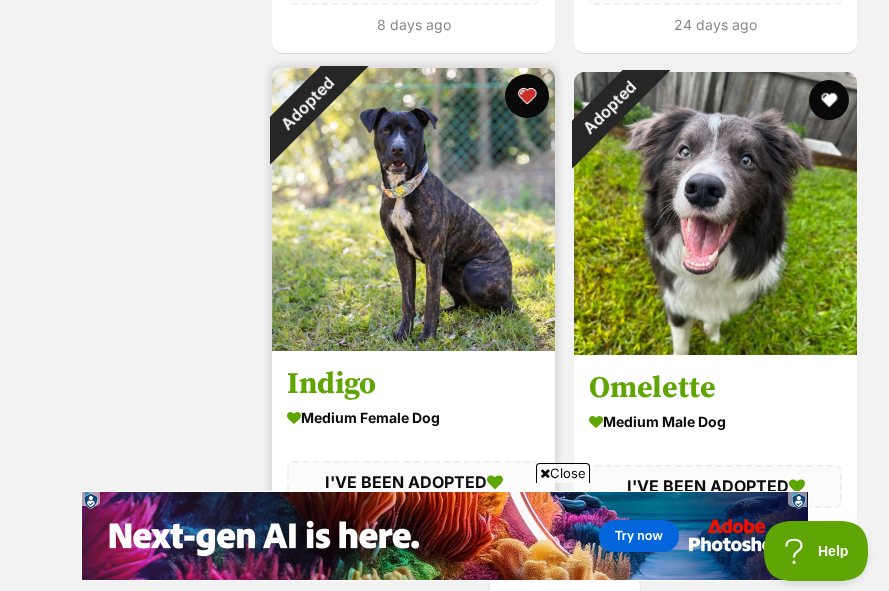 click at bounding box center (527, 96) 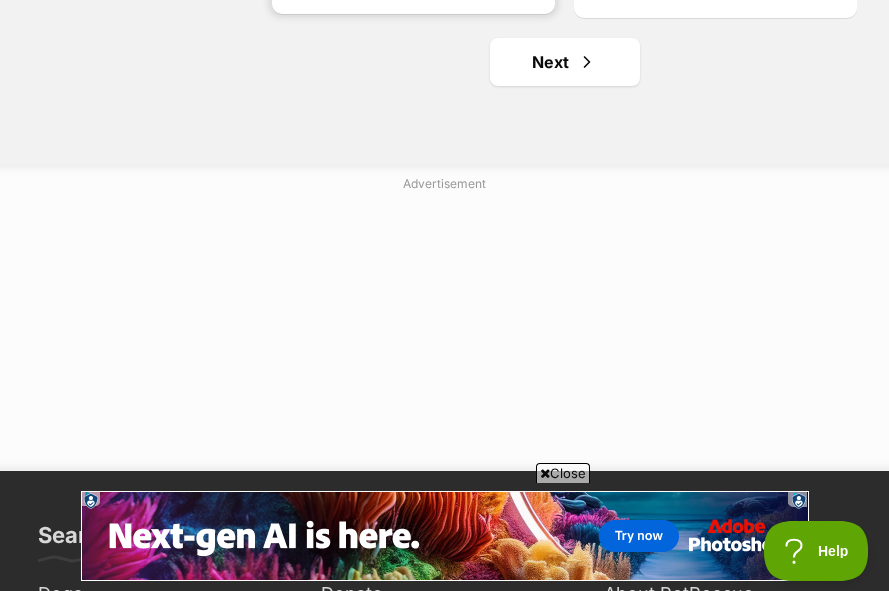 scroll, scrollTop: 5414, scrollLeft: 0, axis: vertical 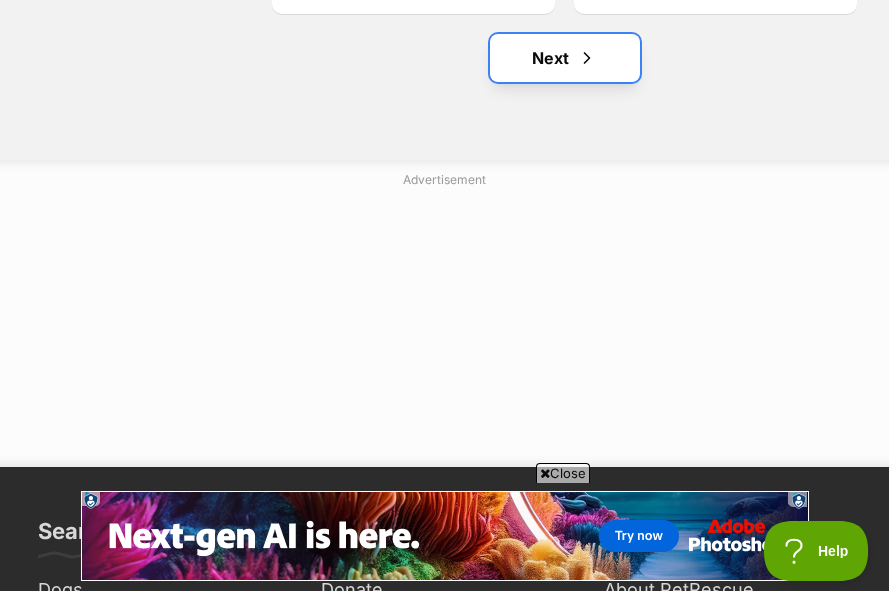 click on "Next" at bounding box center [565, 58] 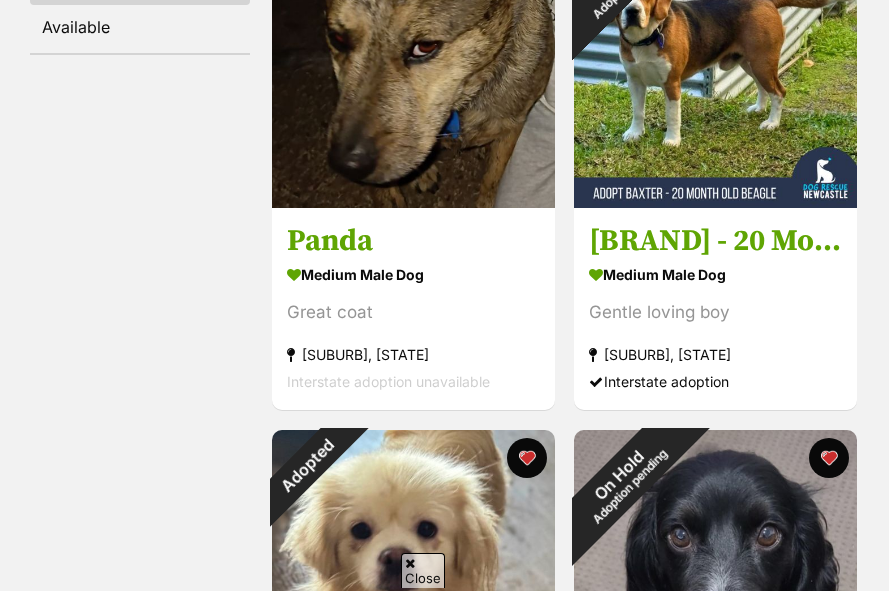 scroll, scrollTop: 512, scrollLeft: 0, axis: vertical 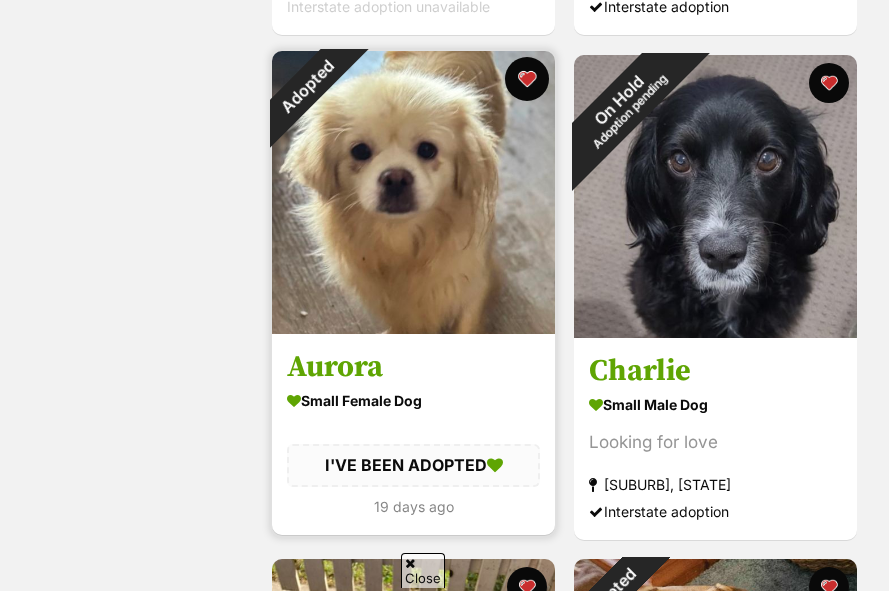 click at bounding box center (527, 79) 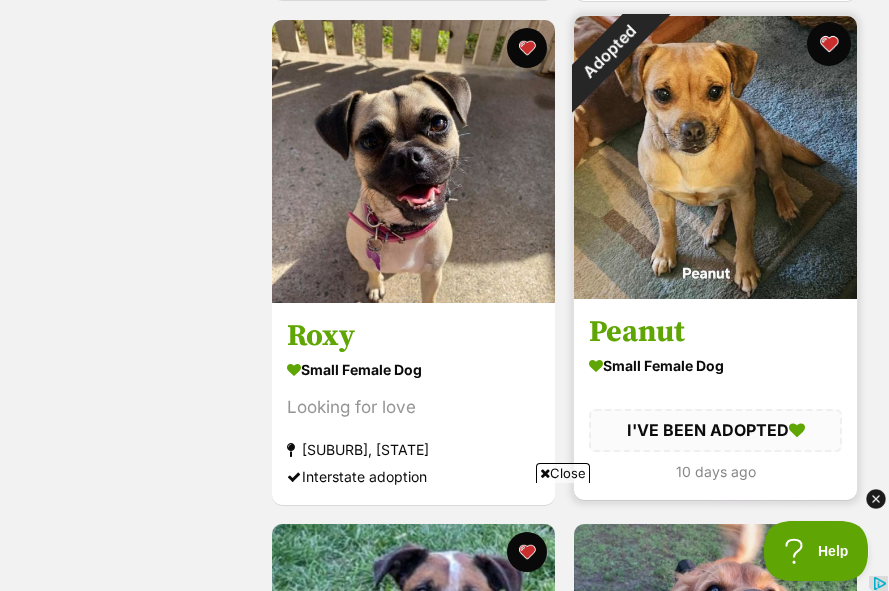 scroll, scrollTop: 0, scrollLeft: 0, axis: both 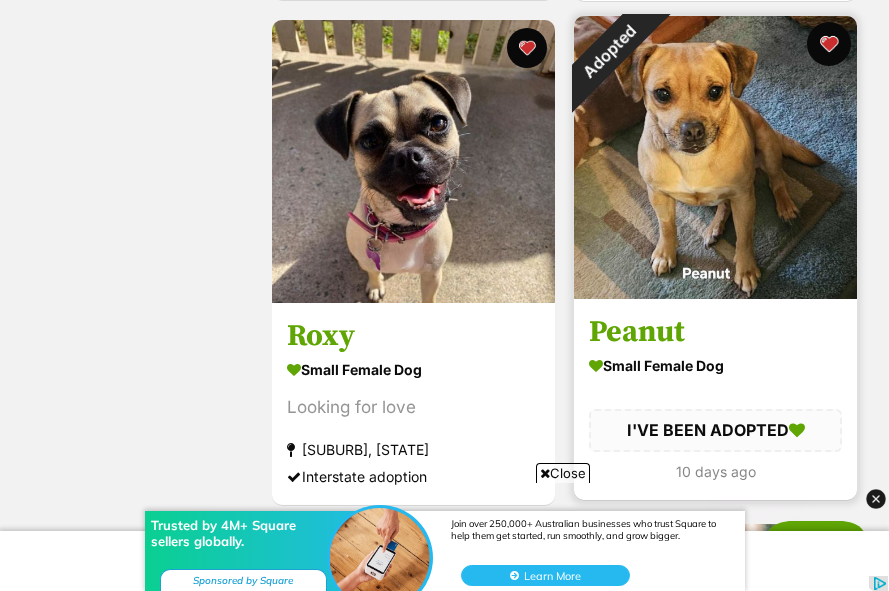 click at bounding box center (829, 44) 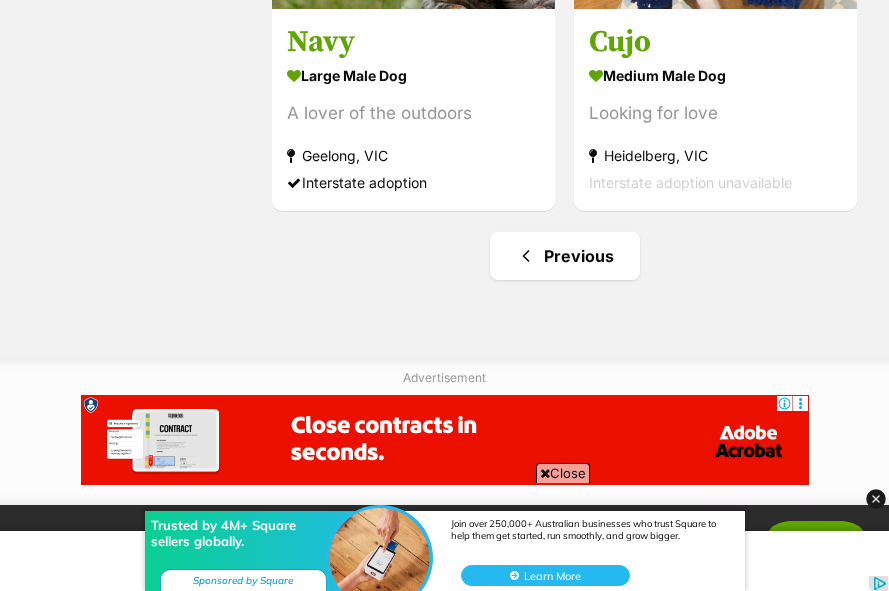 scroll, scrollTop: 4722, scrollLeft: 0, axis: vertical 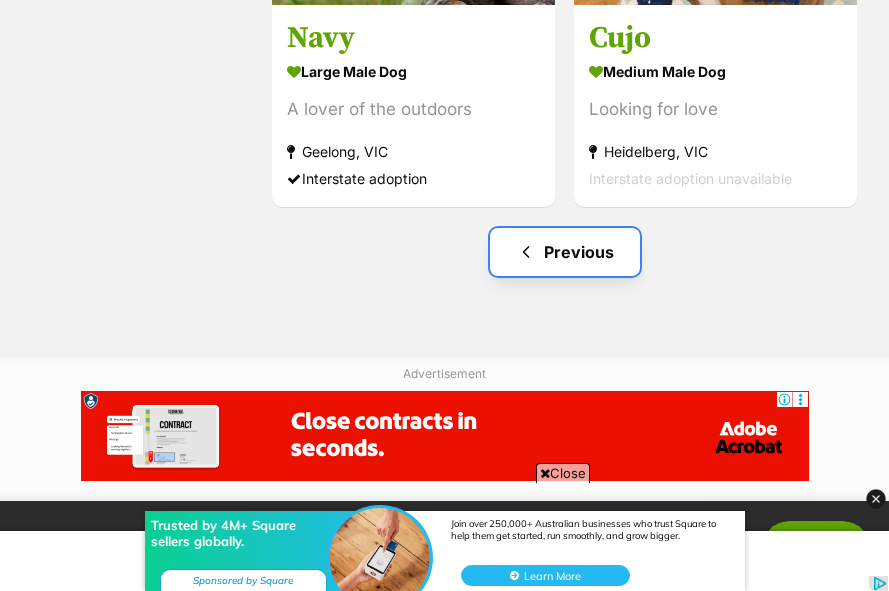click on "Previous" at bounding box center (565, 252) 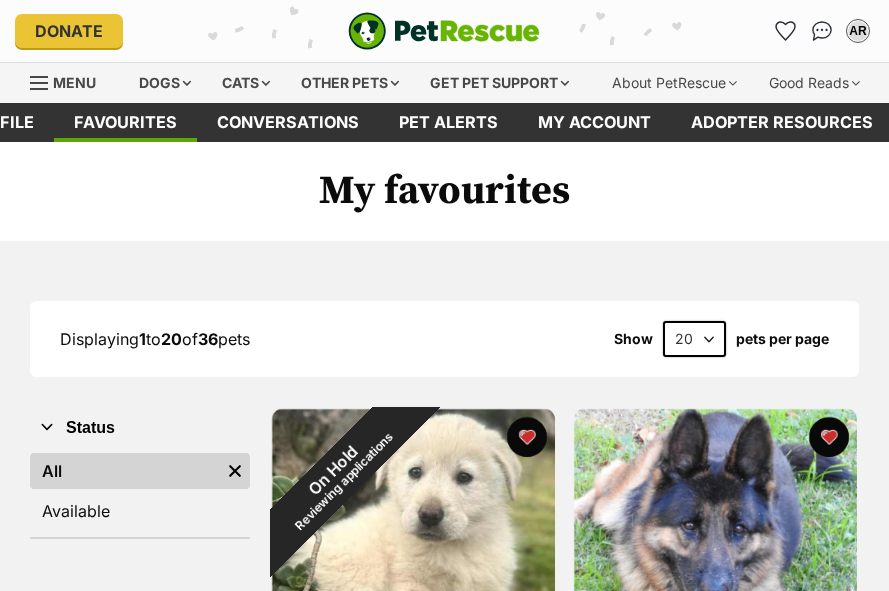 scroll, scrollTop: 0, scrollLeft: 0, axis: both 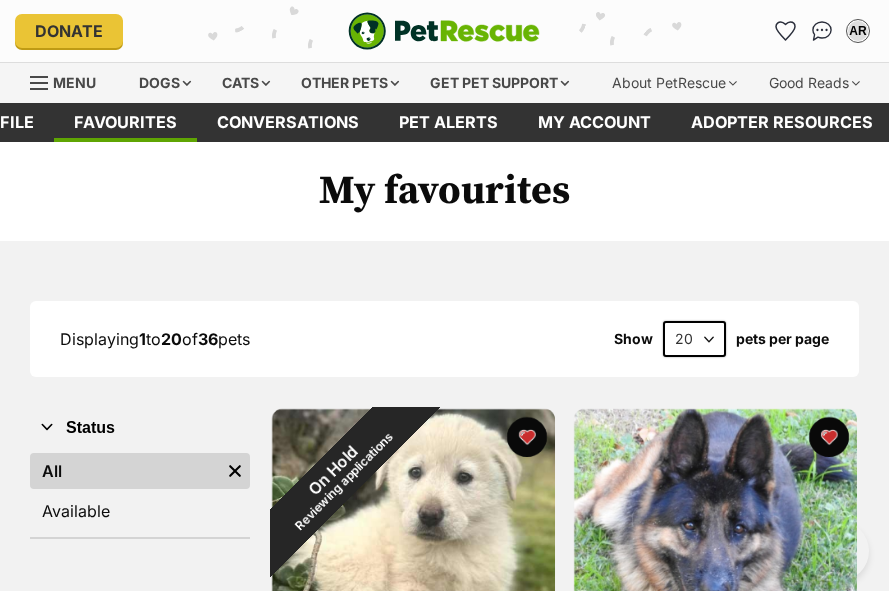 click at bounding box center [444, 31] 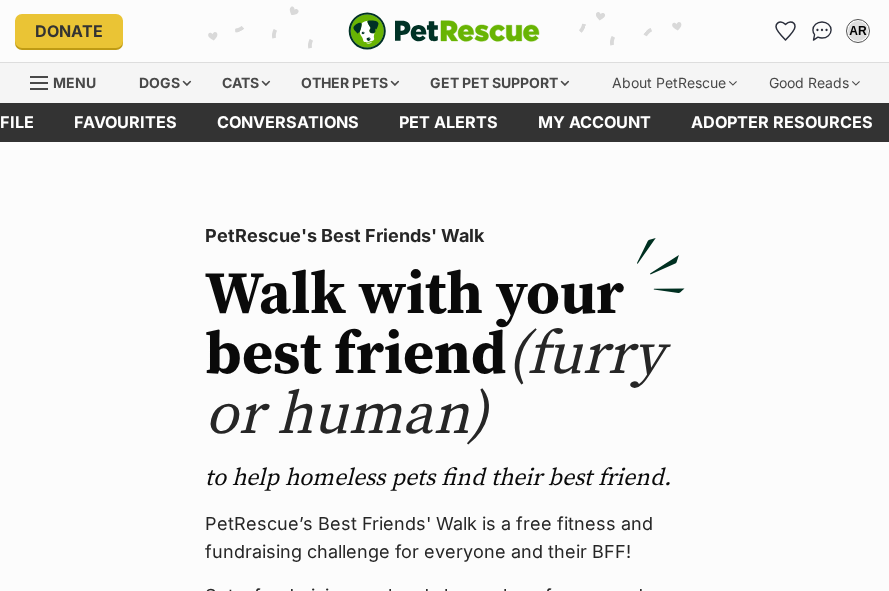 scroll, scrollTop: 0, scrollLeft: 0, axis: both 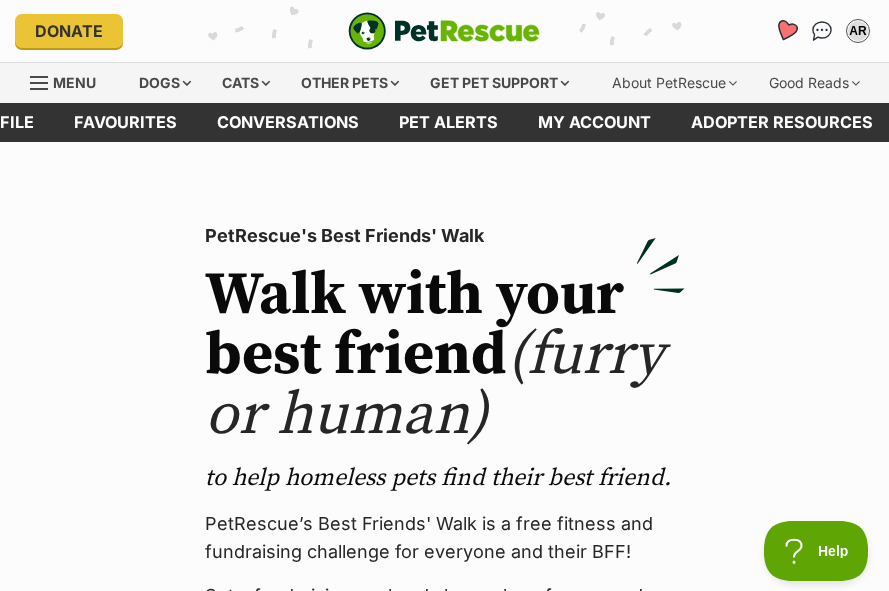 click 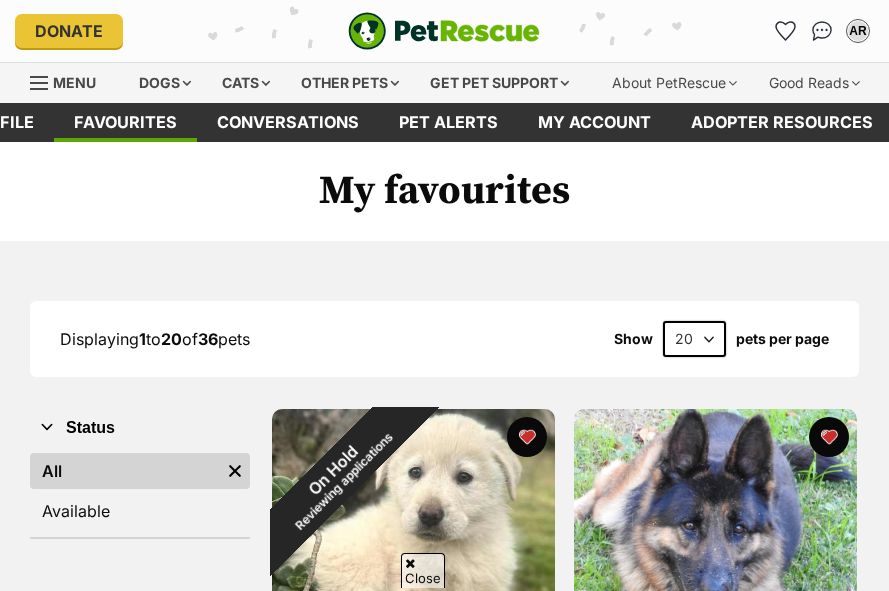 scroll, scrollTop: 308, scrollLeft: 0, axis: vertical 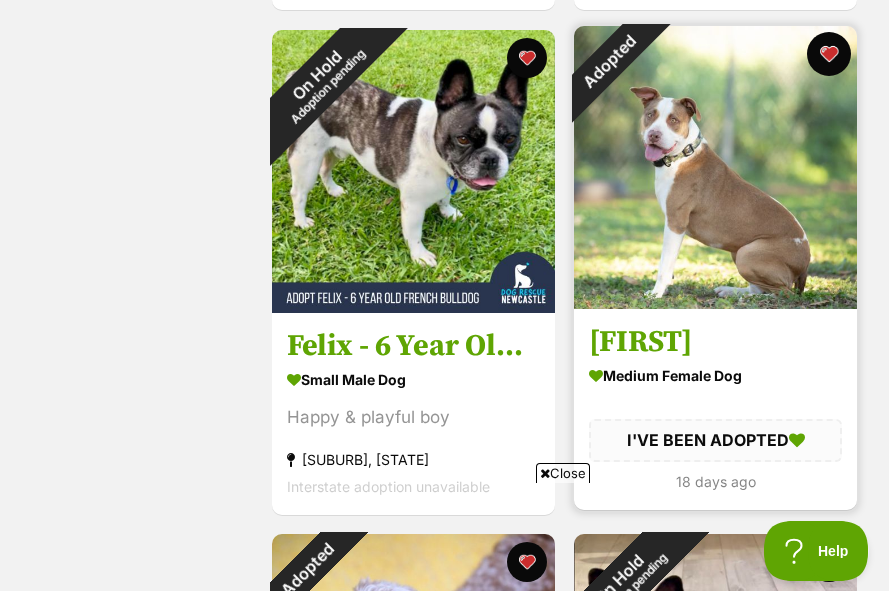 click at bounding box center (829, 54) 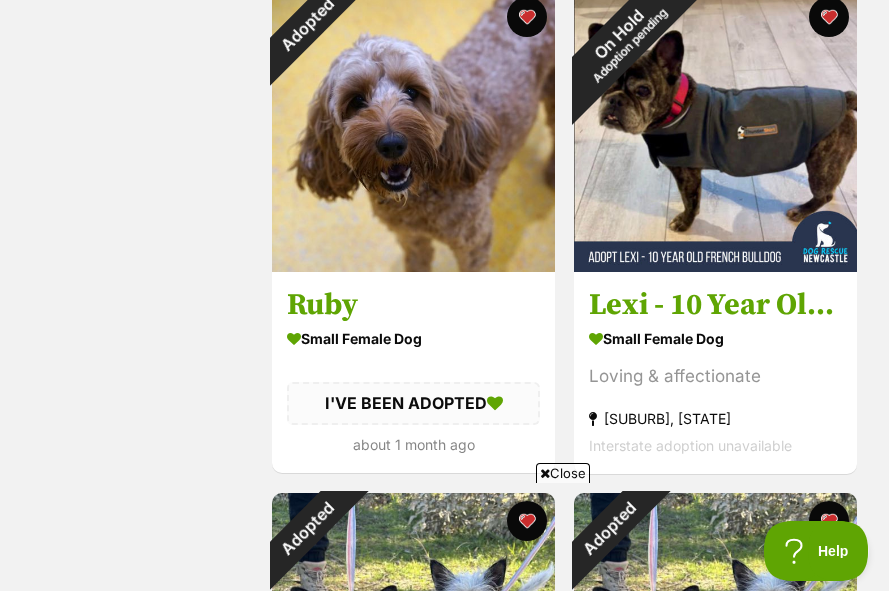 scroll, scrollTop: 3952, scrollLeft: 0, axis: vertical 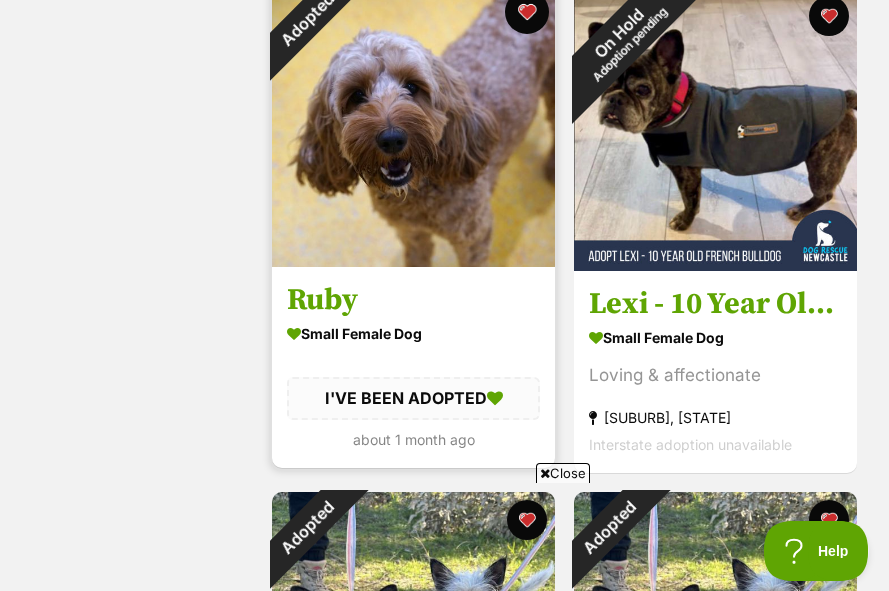 click at bounding box center (527, 12) 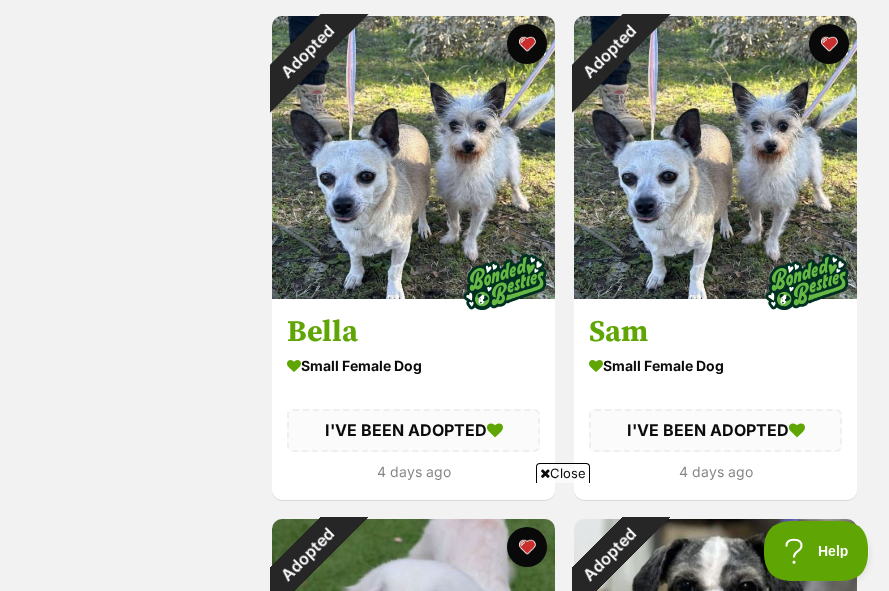 scroll, scrollTop: 4430, scrollLeft: 0, axis: vertical 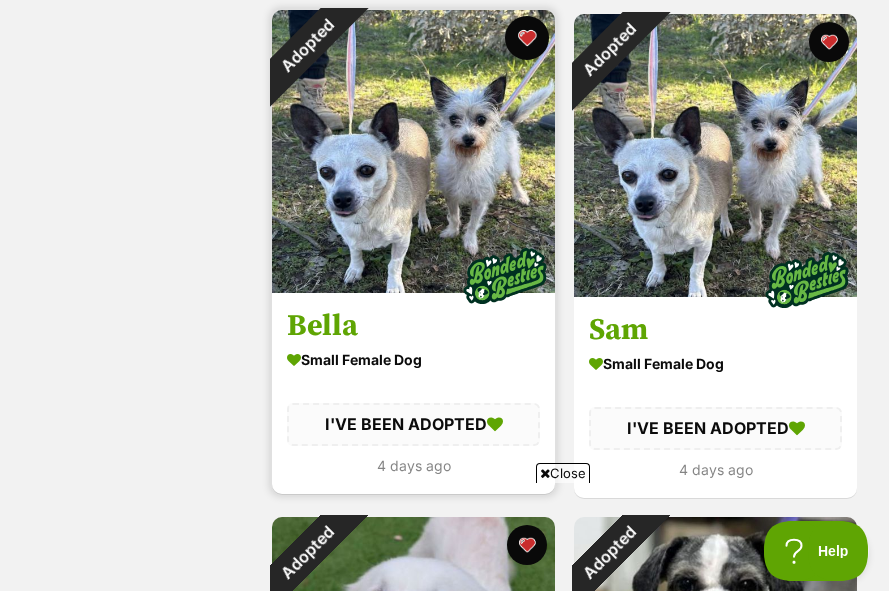 click at bounding box center (527, 38) 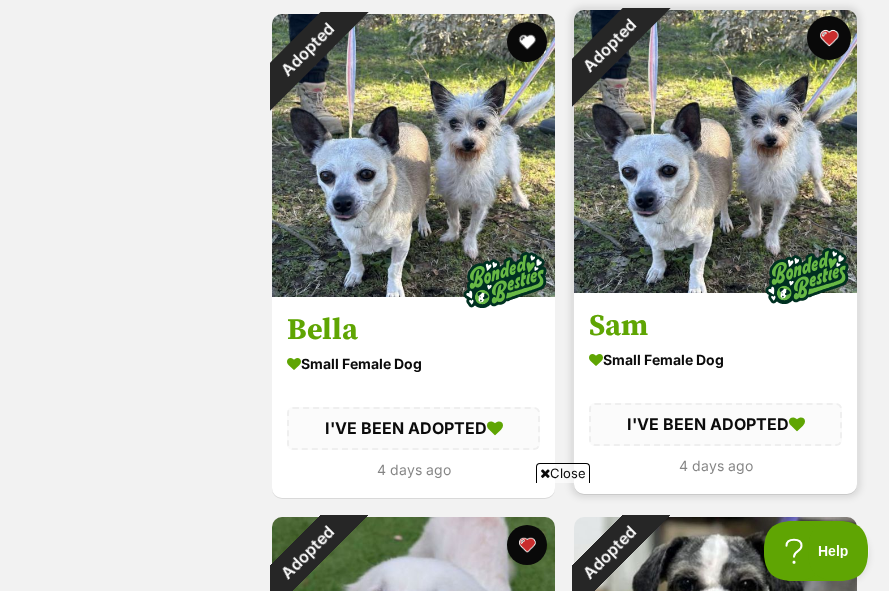 click at bounding box center (829, 38) 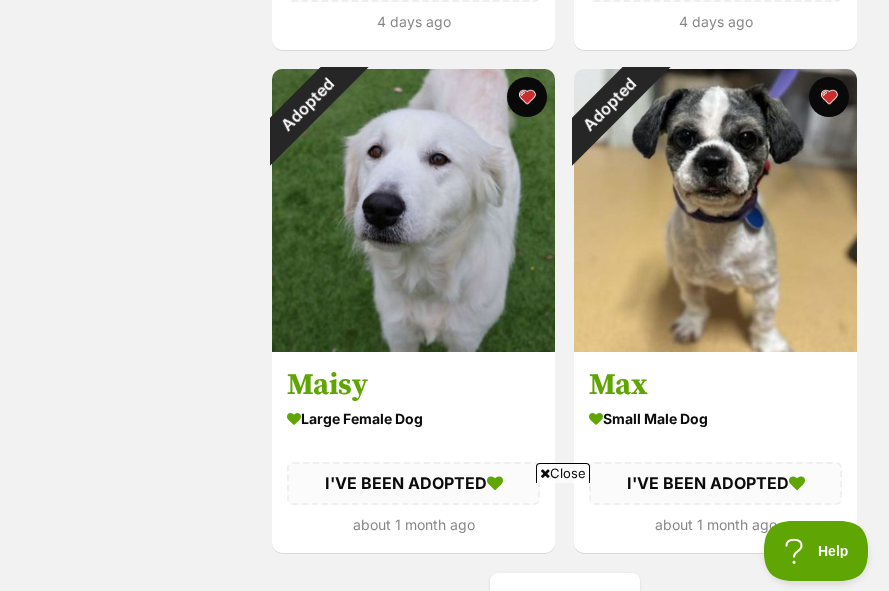 scroll, scrollTop: 4883, scrollLeft: 0, axis: vertical 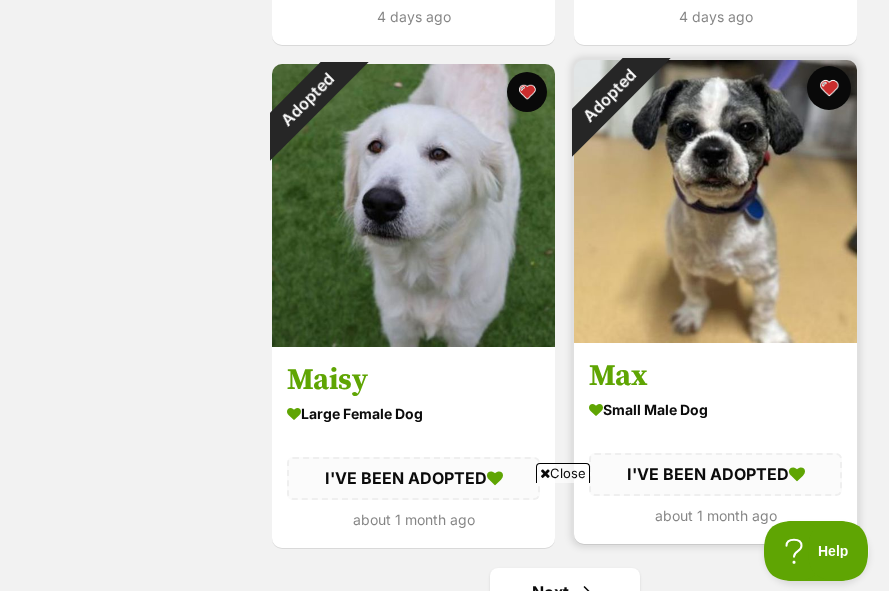 click at bounding box center (829, 88) 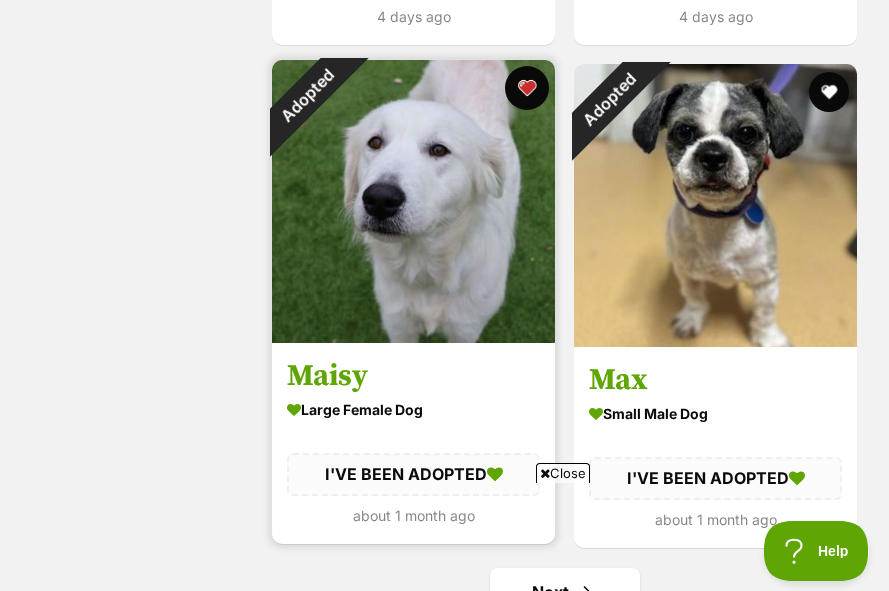 click at bounding box center [527, 88] 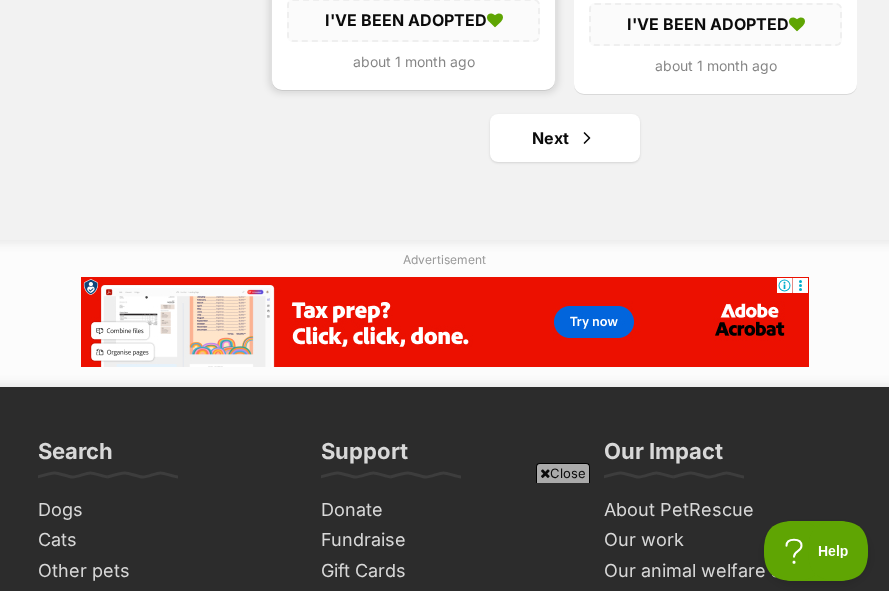 scroll, scrollTop: 5338, scrollLeft: 0, axis: vertical 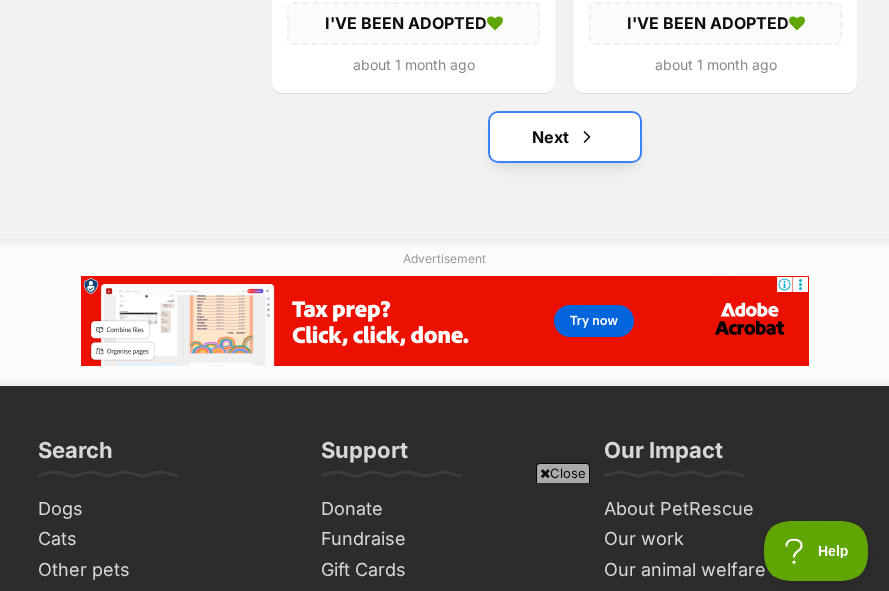 click on "Next" at bounding box center (565, 137) 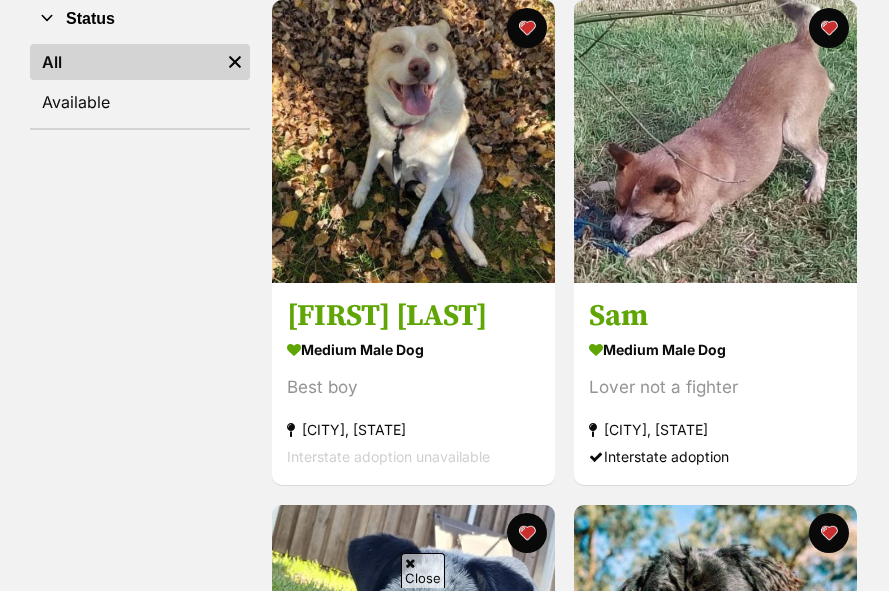 scroll, scrollTop: 428, scrollLeft: 0, axis: vertical 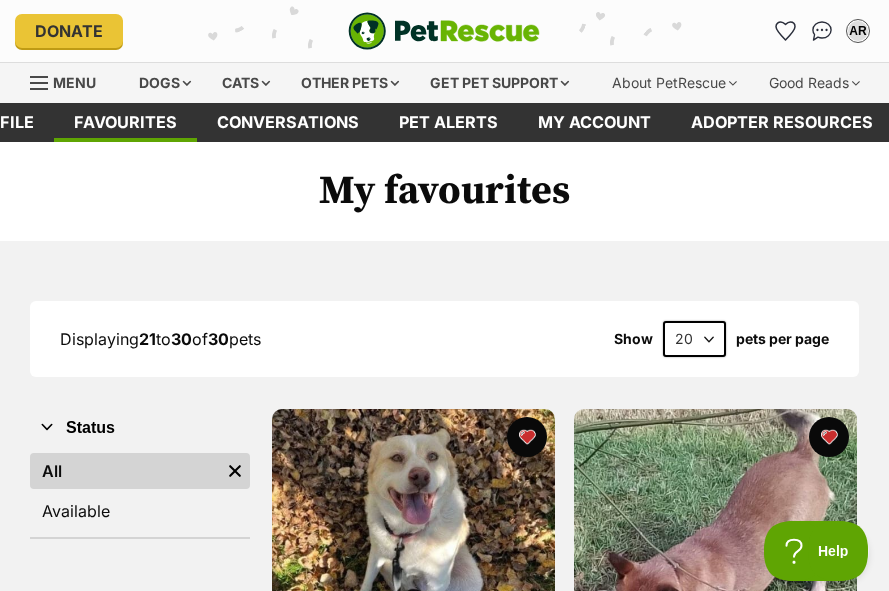 click at bounding box center (444, 31) 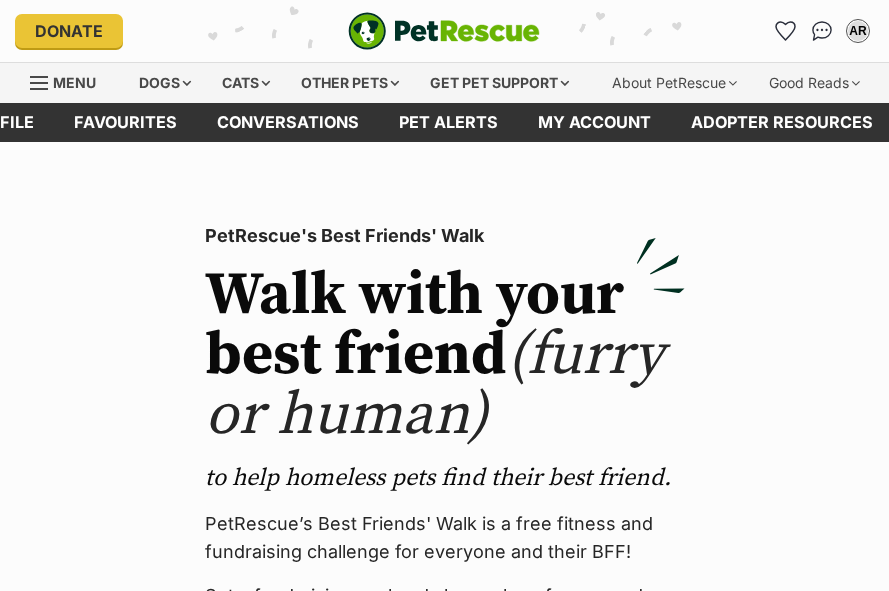 scroll, scrollTop: 0, scrollLeft: 0, axis: both 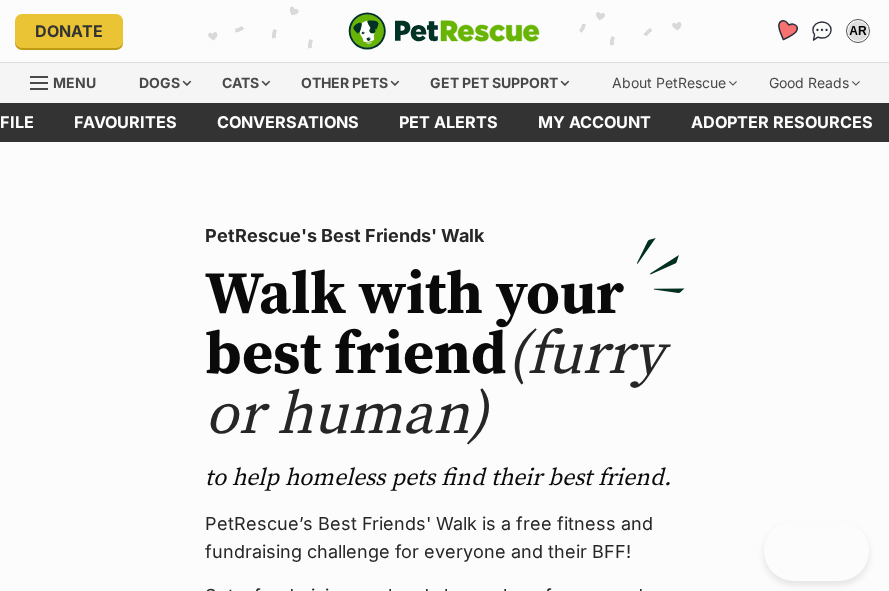 click 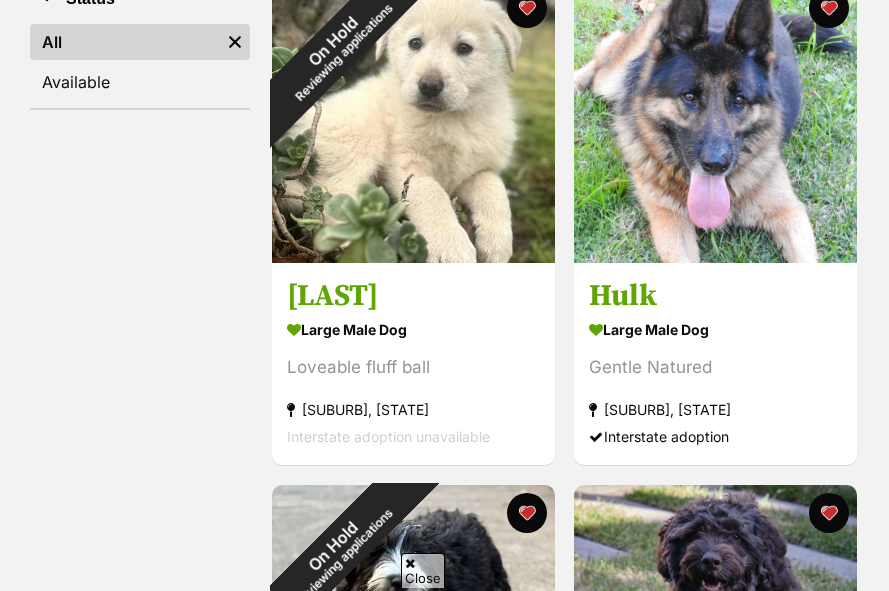 scroll, scrollTop: 430, scrollLeft: 0, axis: vertical 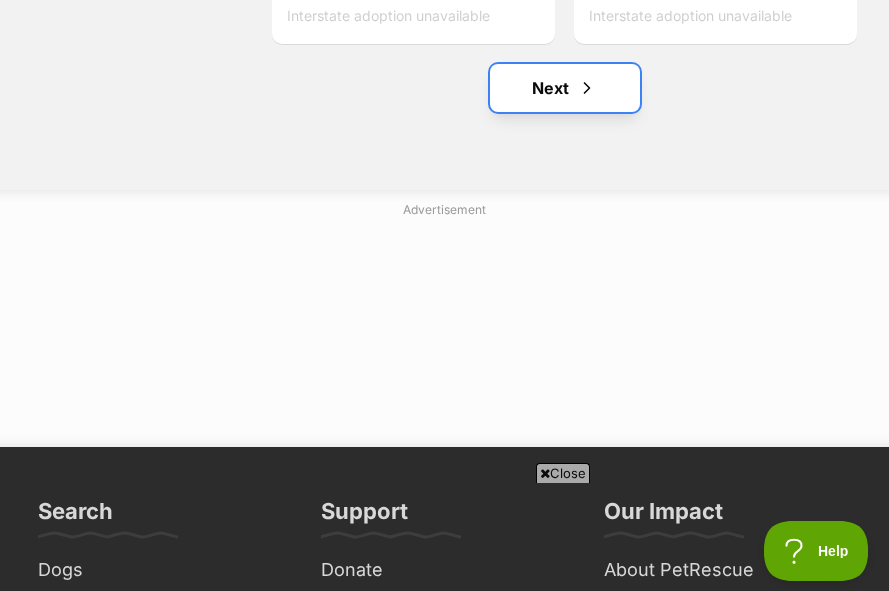 click on "Next" at bounding box center [565, 88] 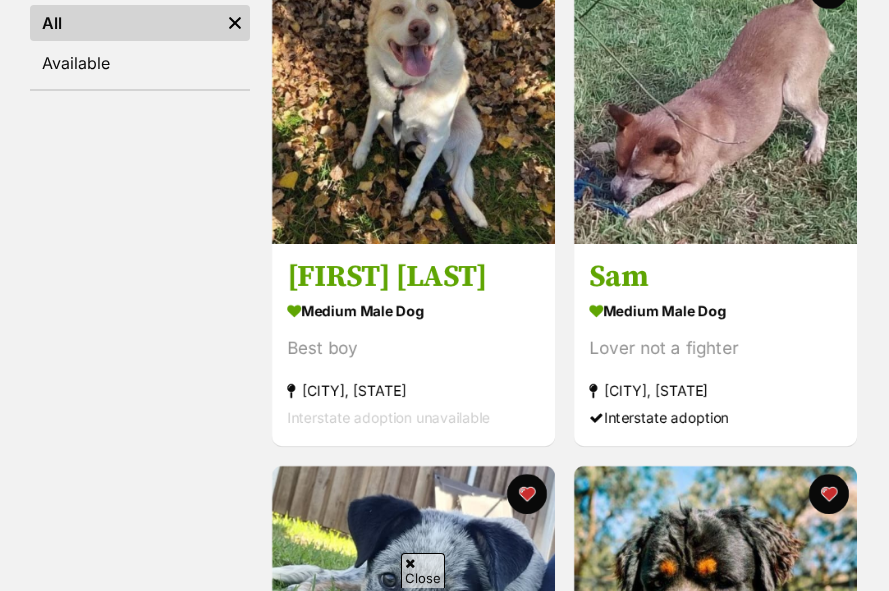 scroll, scrollTop: 521, scrollLeft: 0, axis: vertical 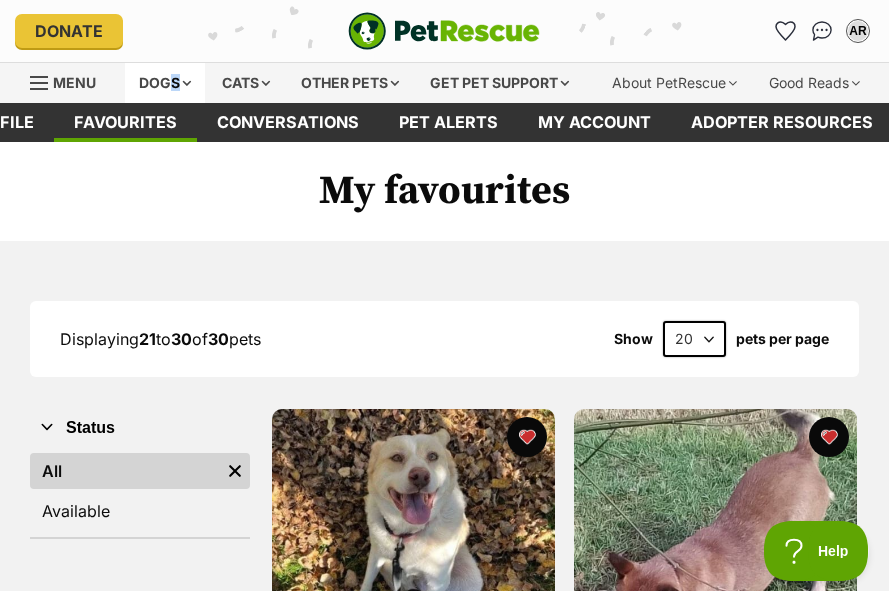 click on "Dogs" at bounding box center (165, 83) 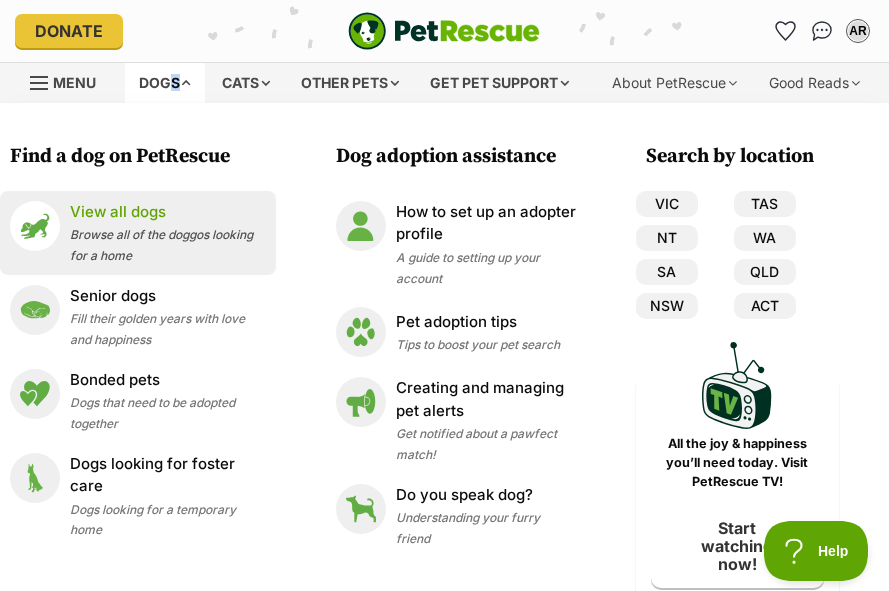 click on "View all dogs
Browse all of the doggos looking for a home" at bounding box center [168, 233] 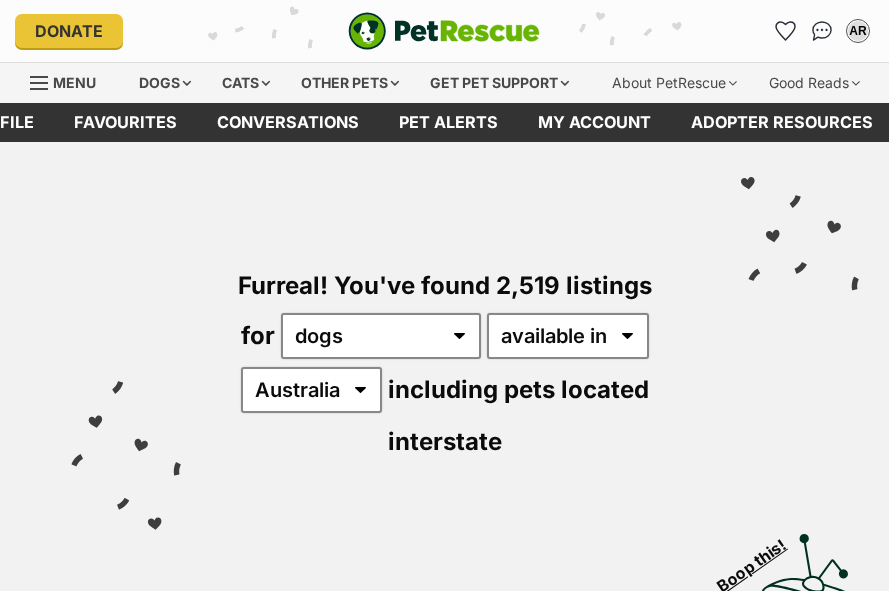 scroll, scrollTop: 0, scrollLeft: 0, axis: both 